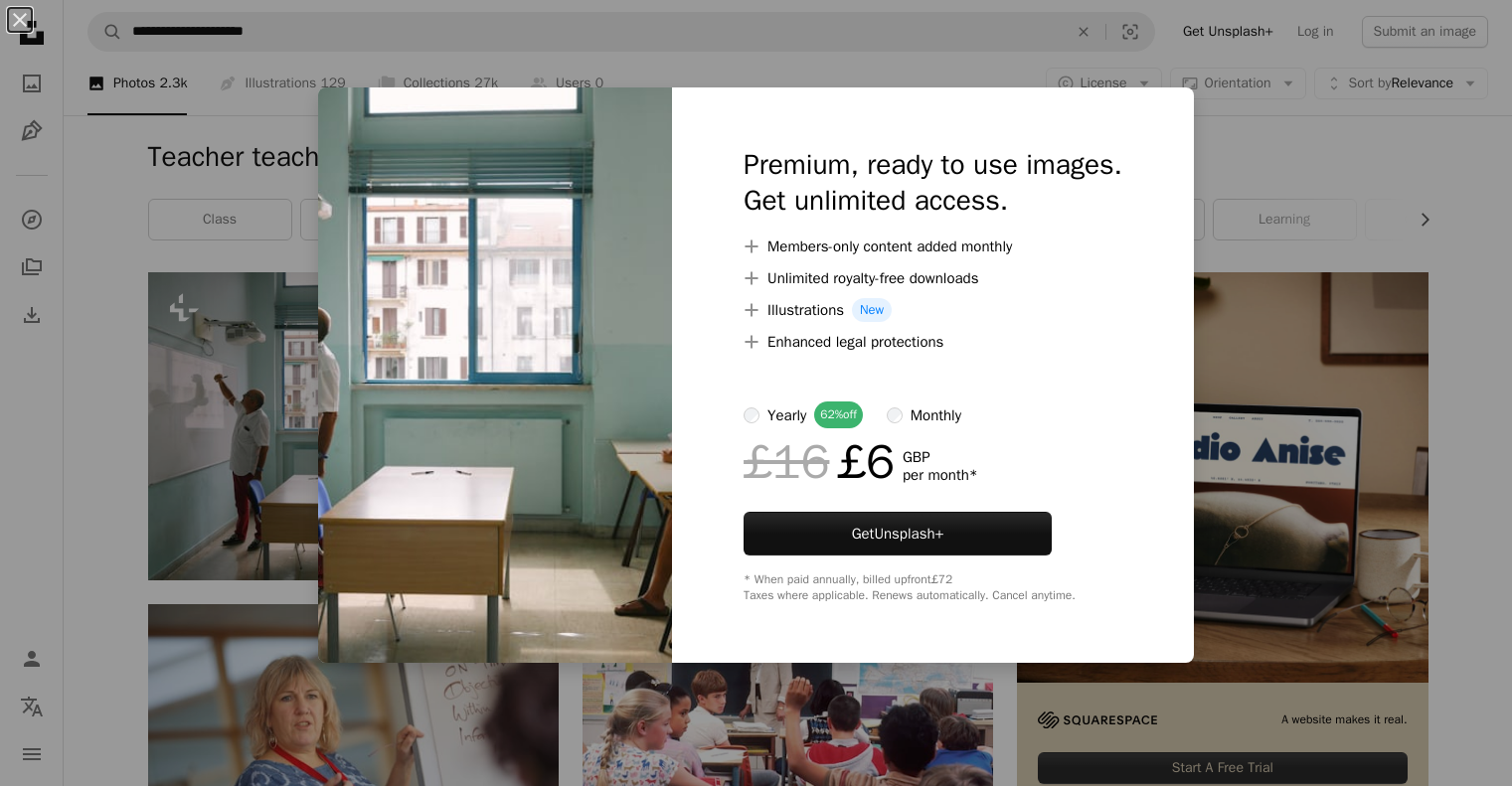 scroll, scrollTop: 0, scrollLeft: 0, axis: both 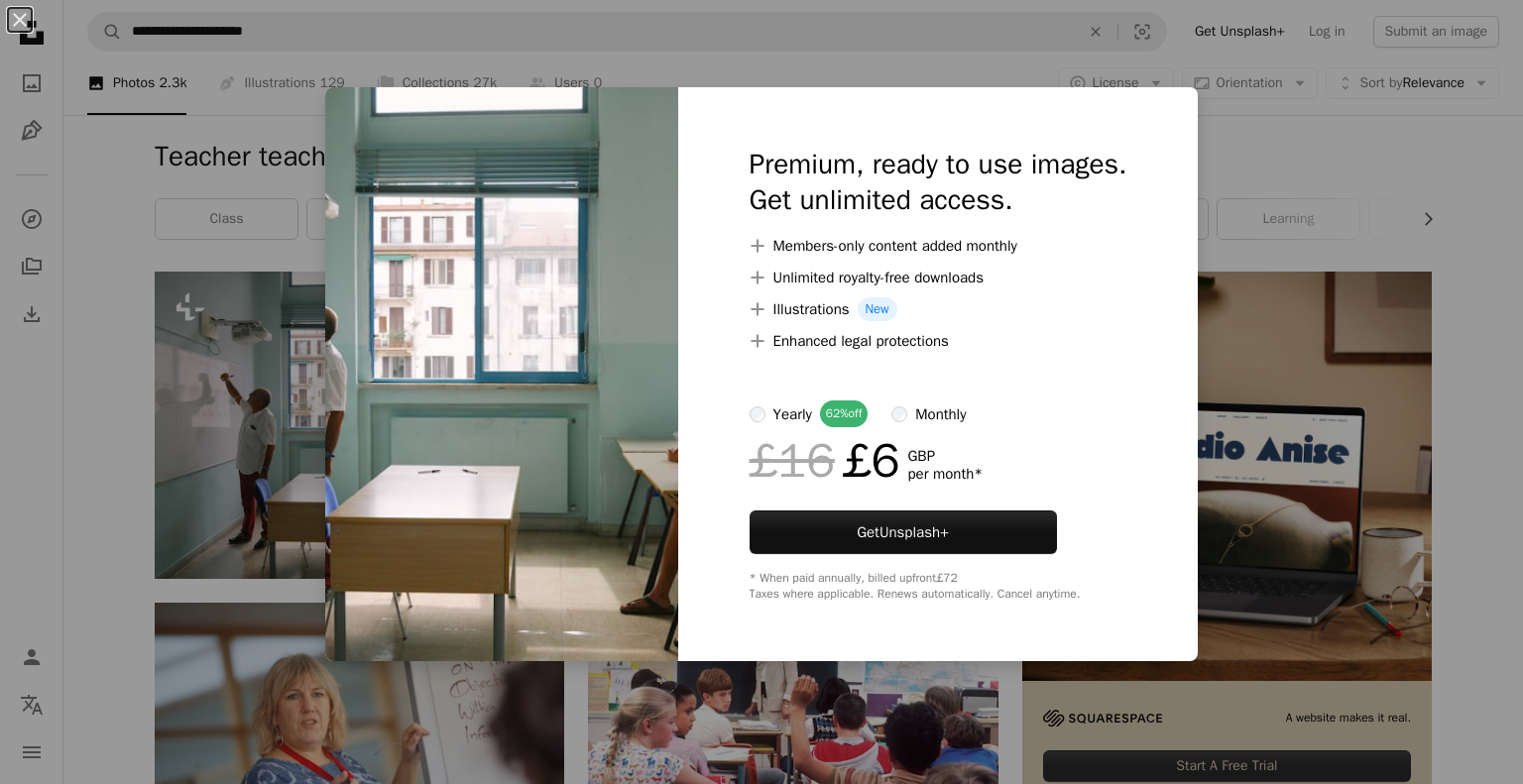 click on "An X shape Premium, ready to use images. Get unlimited access. A plus sign Members-only content added monthly A plus sign Unlimited royalty-free downloads A plus sign Illustrations  New A plus sign Enhanced legal protections yearly 62%  off monthly £16   £6 GBP per month * Get  Unsplash+ * When paid annually, billed upfront  £72 Taxes where applicable. Renews automatically. Cancel anytime." at bounding box center (762, 392) 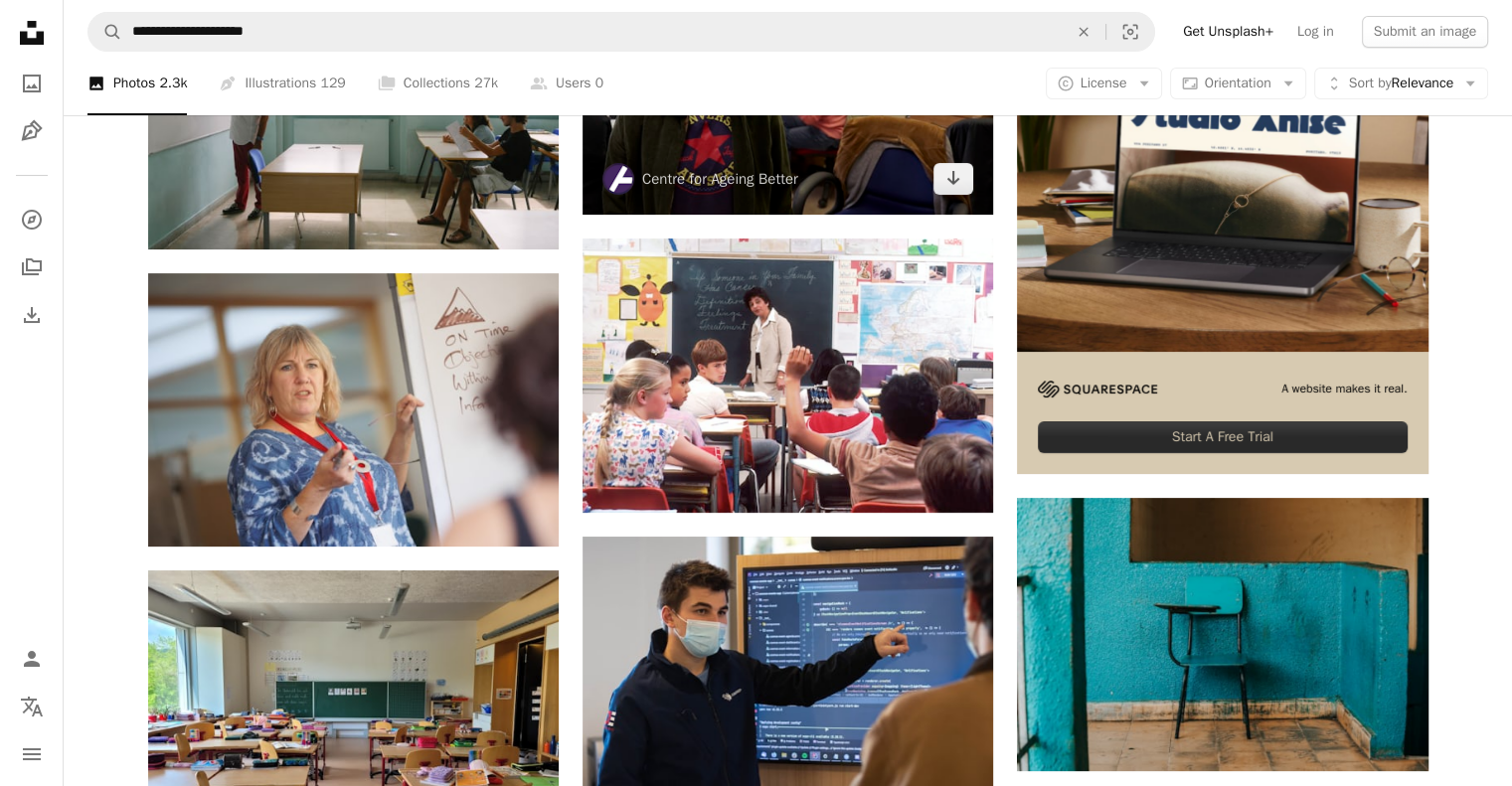 scroll, scrollTop: 0, scrollLeft: 0, axis: both 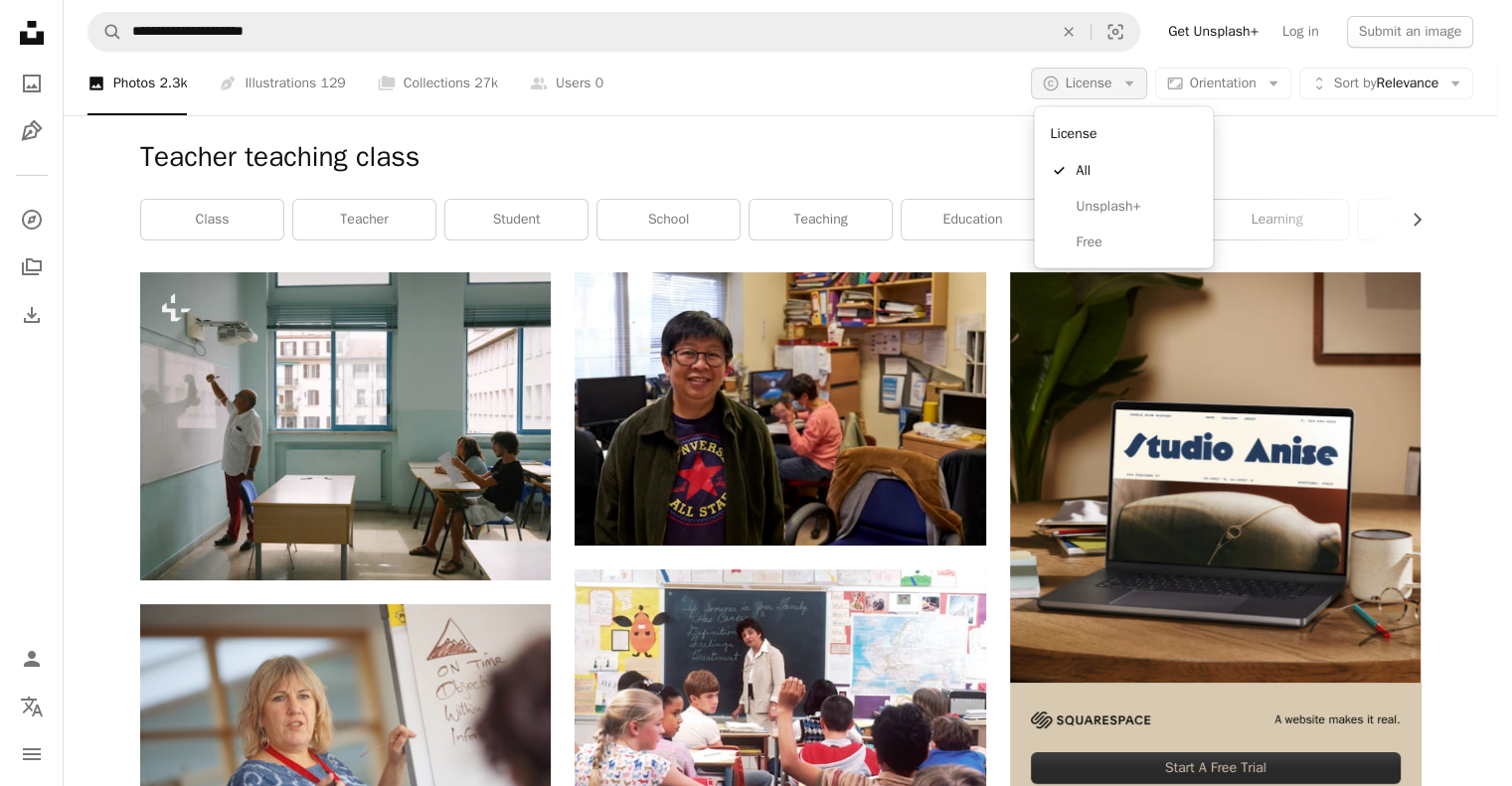 click on "Arrow down" 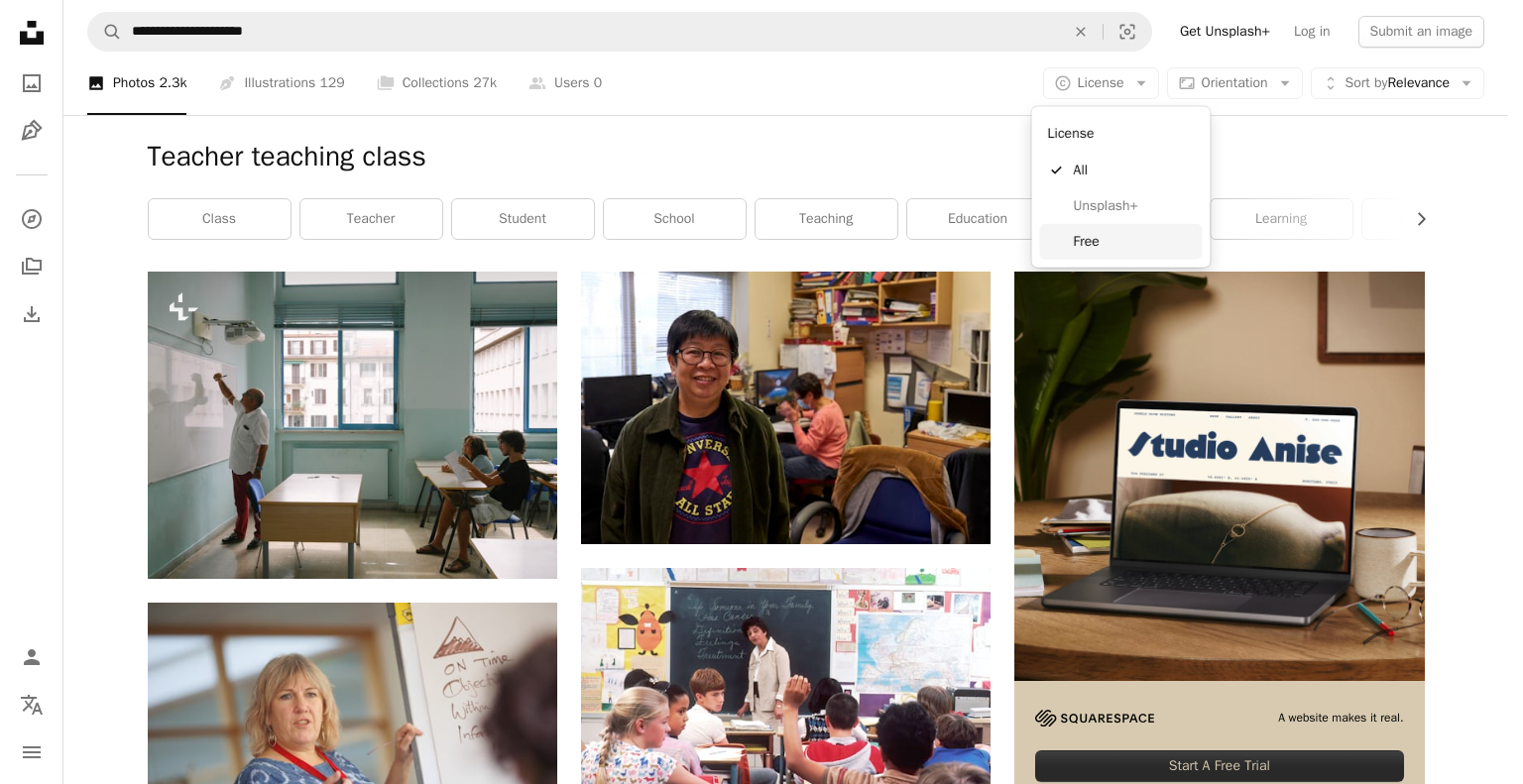 click on "Free" at bounding box center (1133, 242) 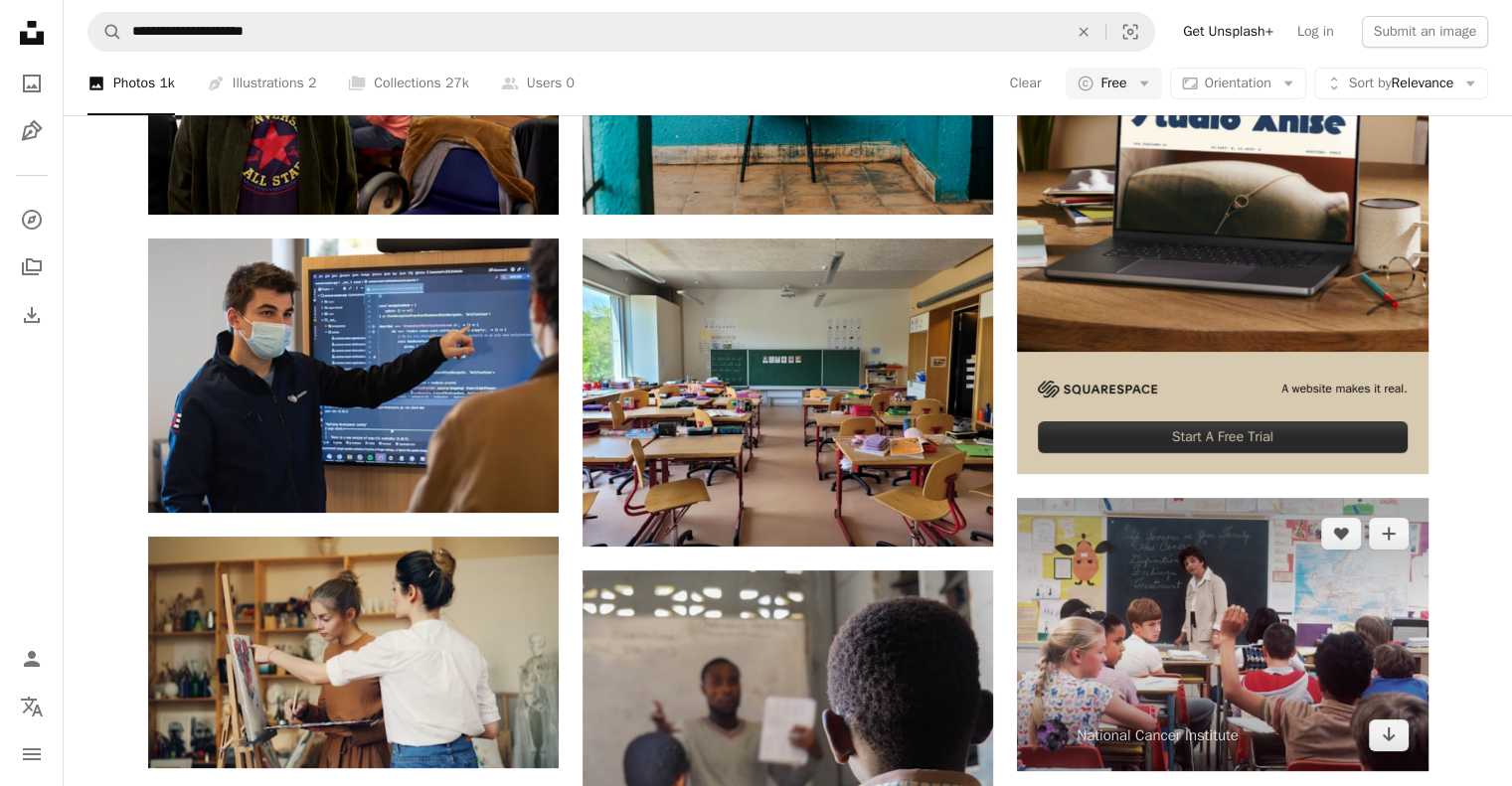 scroll, scrollTop: 662, scrollLeft: 0, axis: vertical 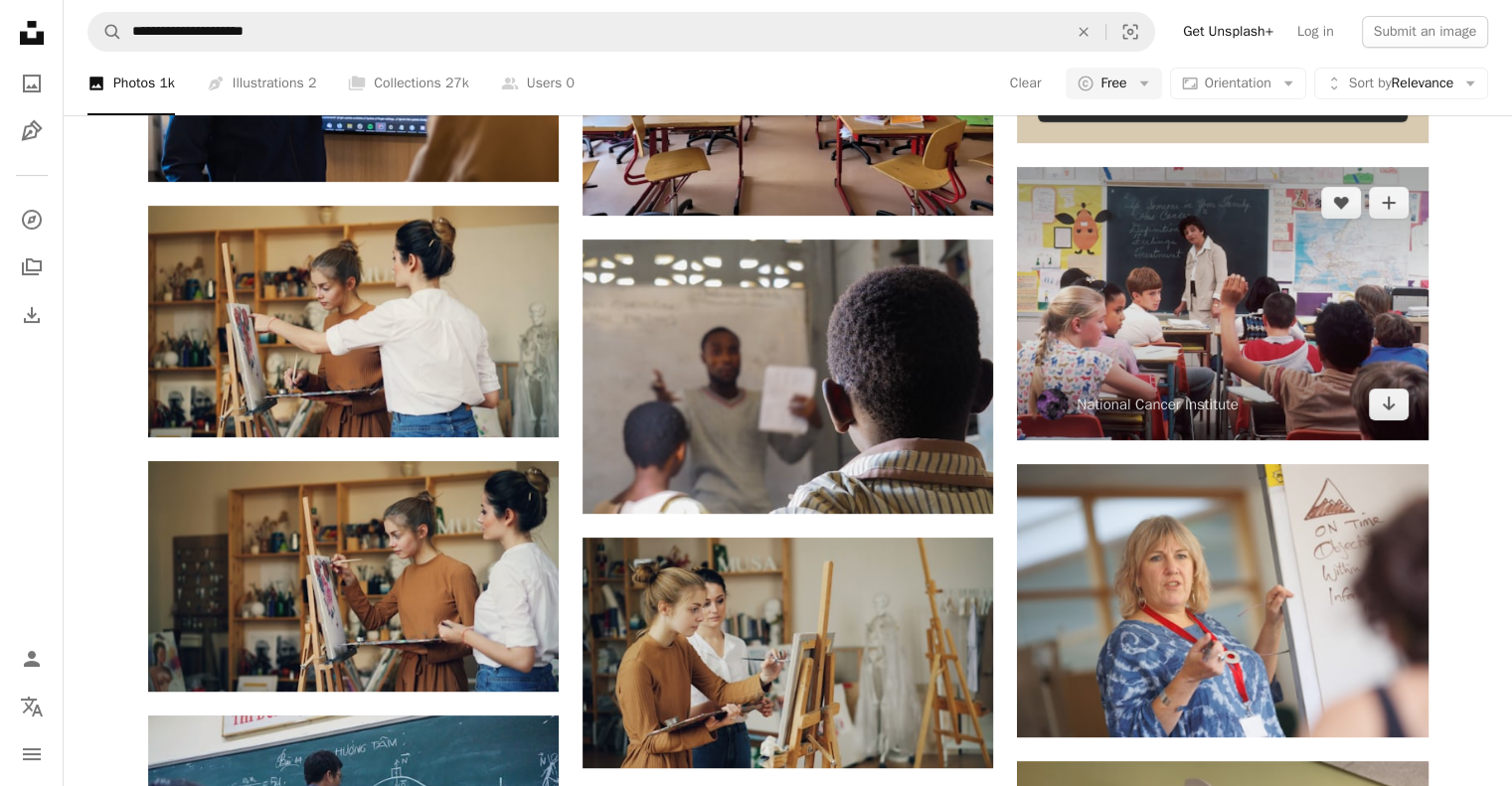 click at bounding box center (1222, 303) 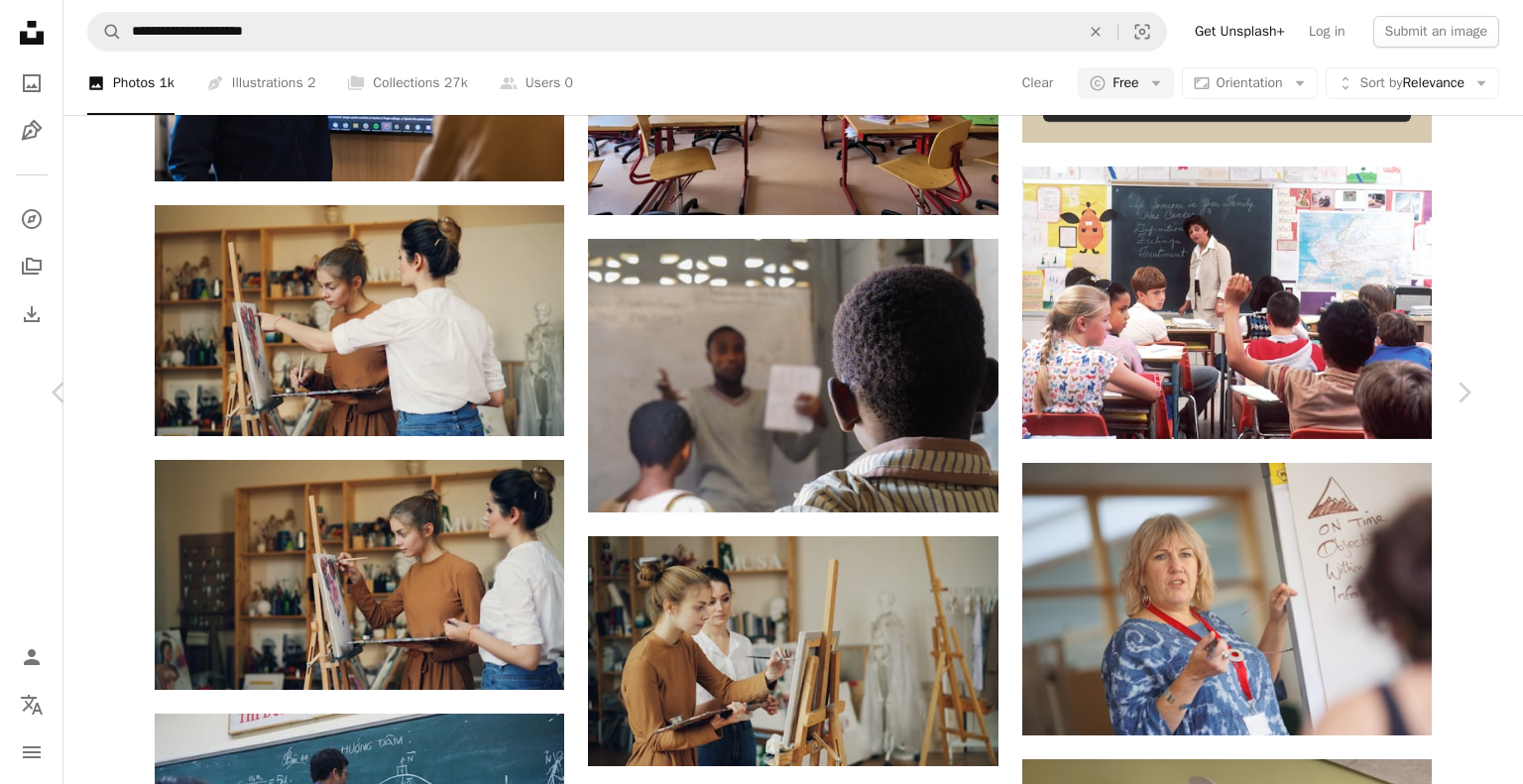 click on "Download free" at bounding box center [1276, 3159] 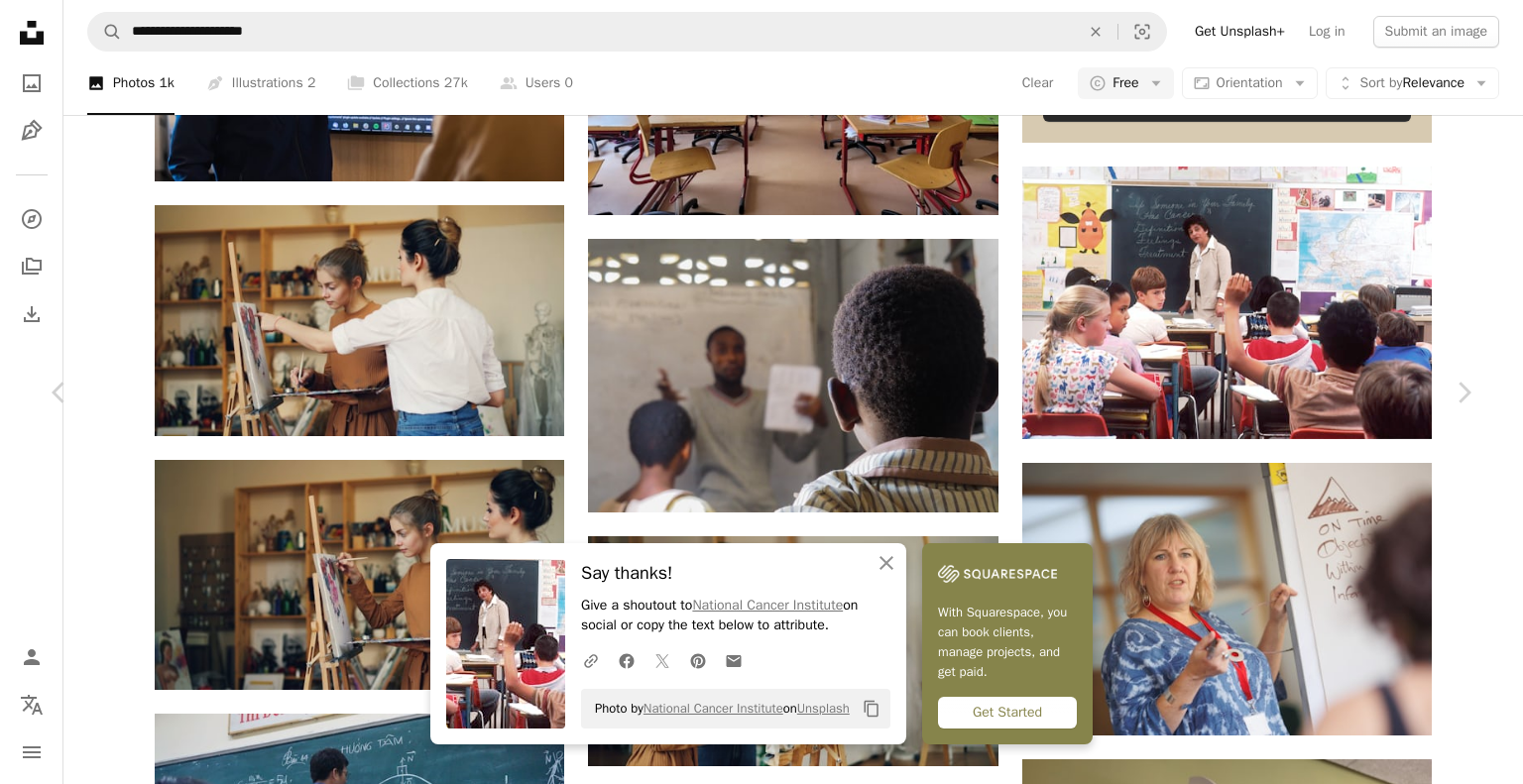 click 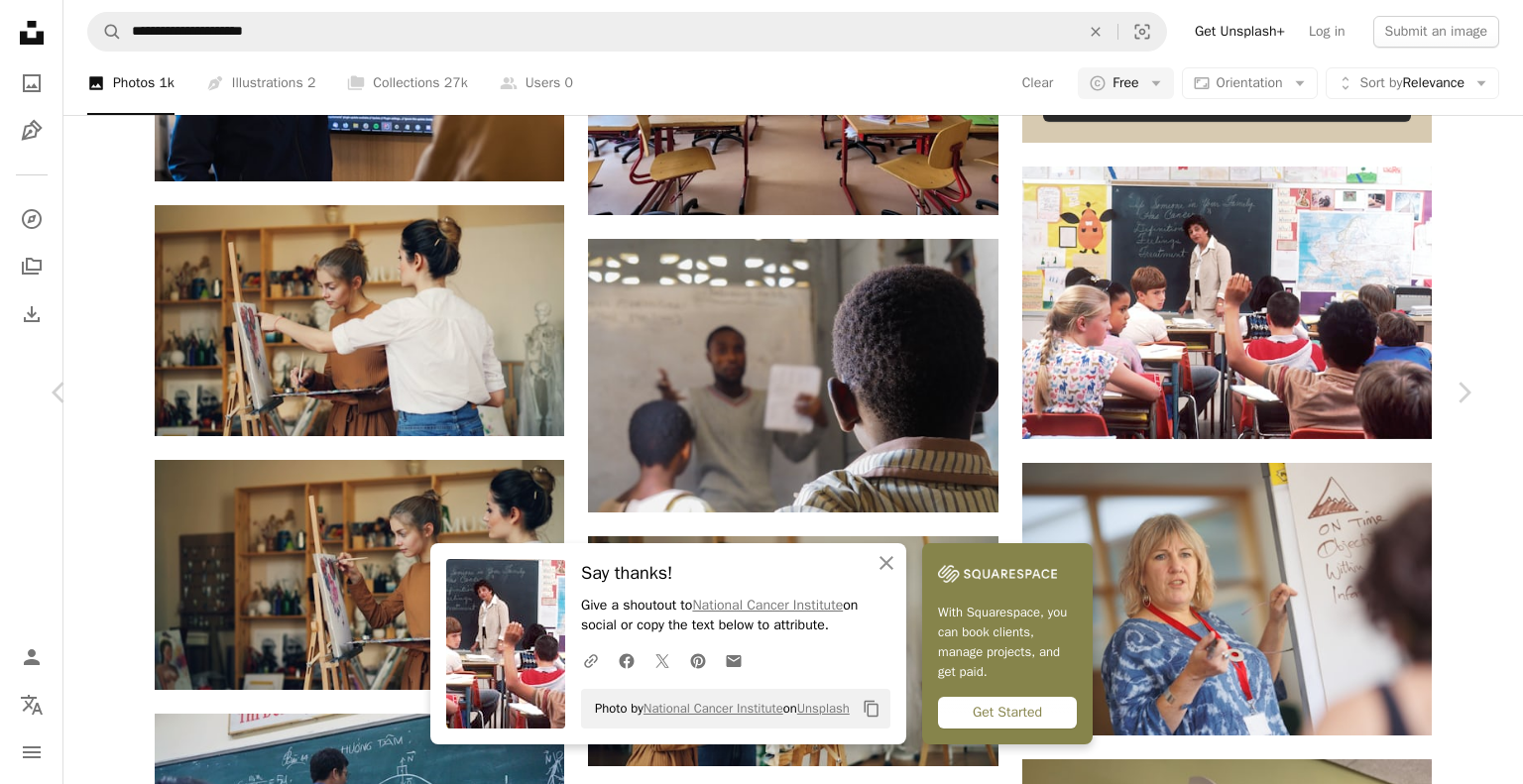 click on "**********" at bounding box center (762, 1226) 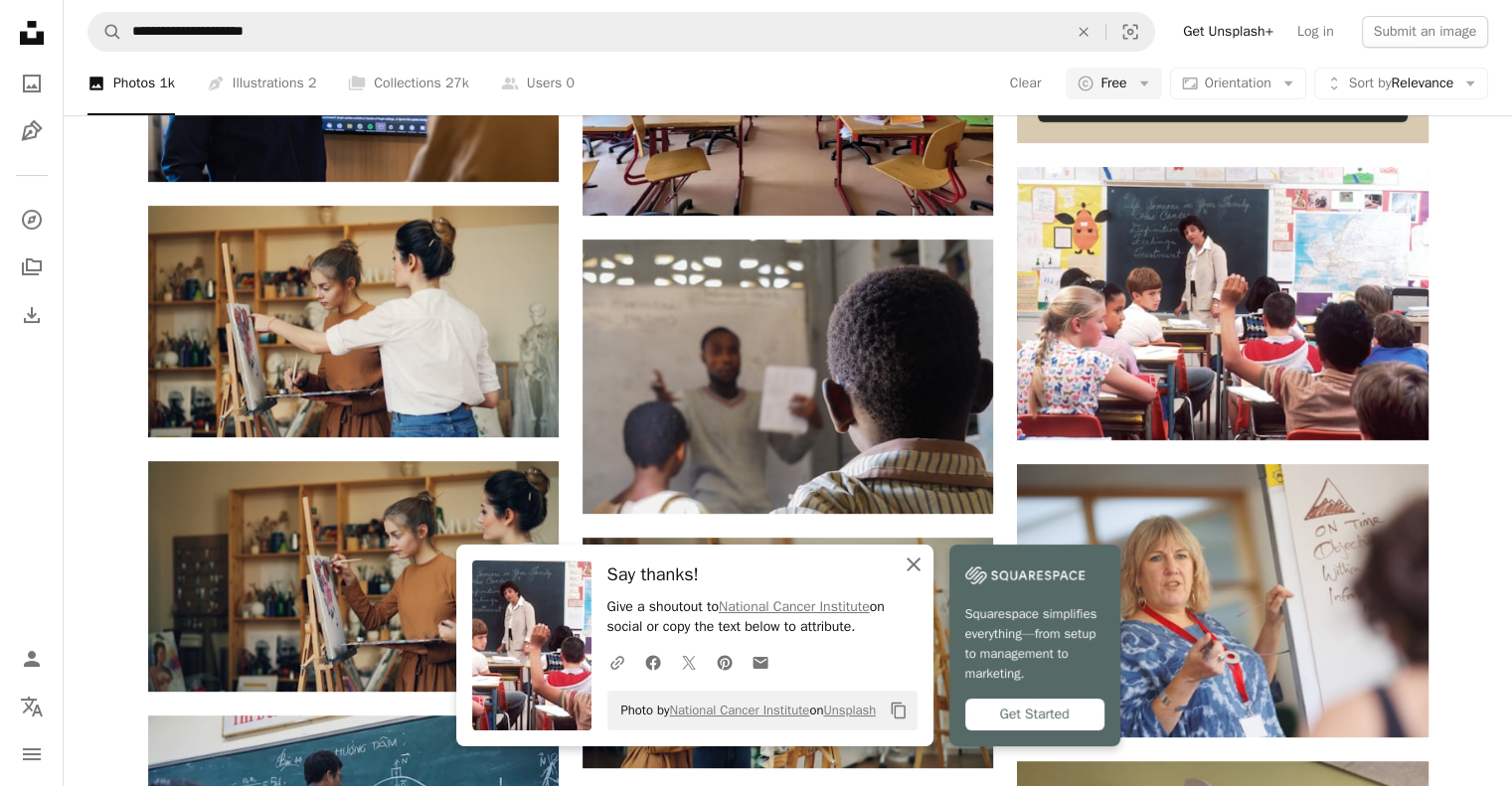 click 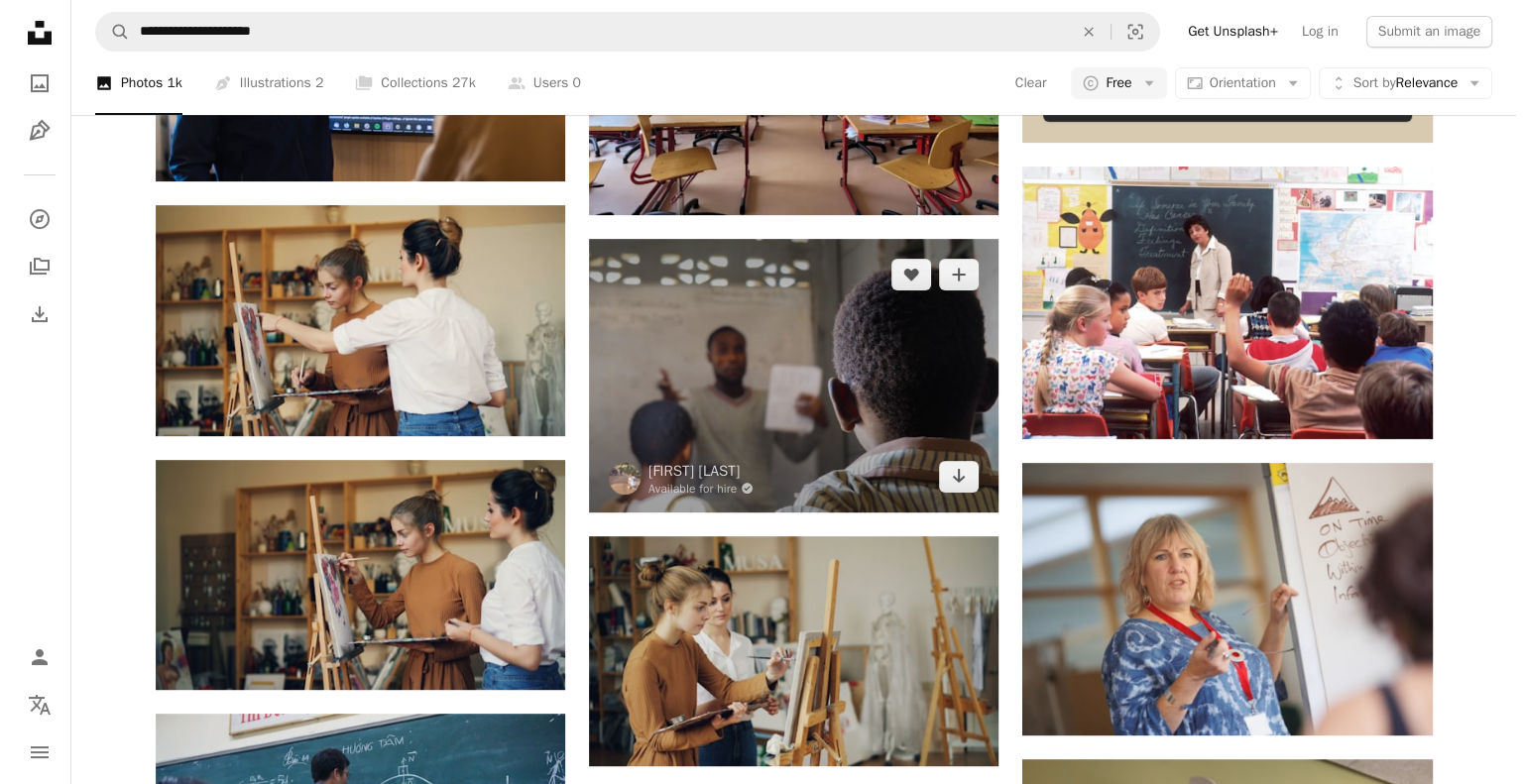 scroll, scrollTop: 991, scrollLeft: 0, axis: vertical 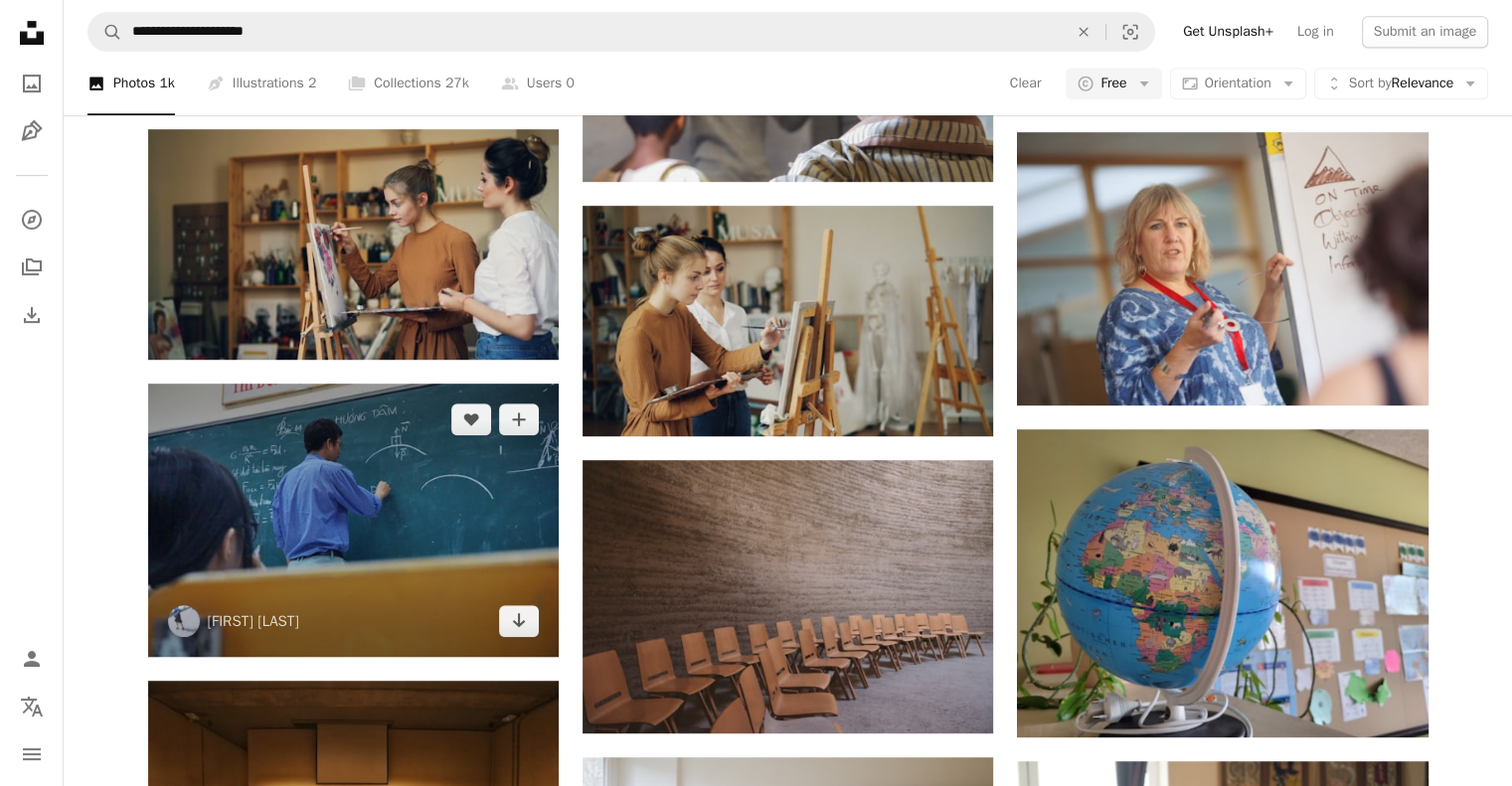 click at bounding box center (353, 520) 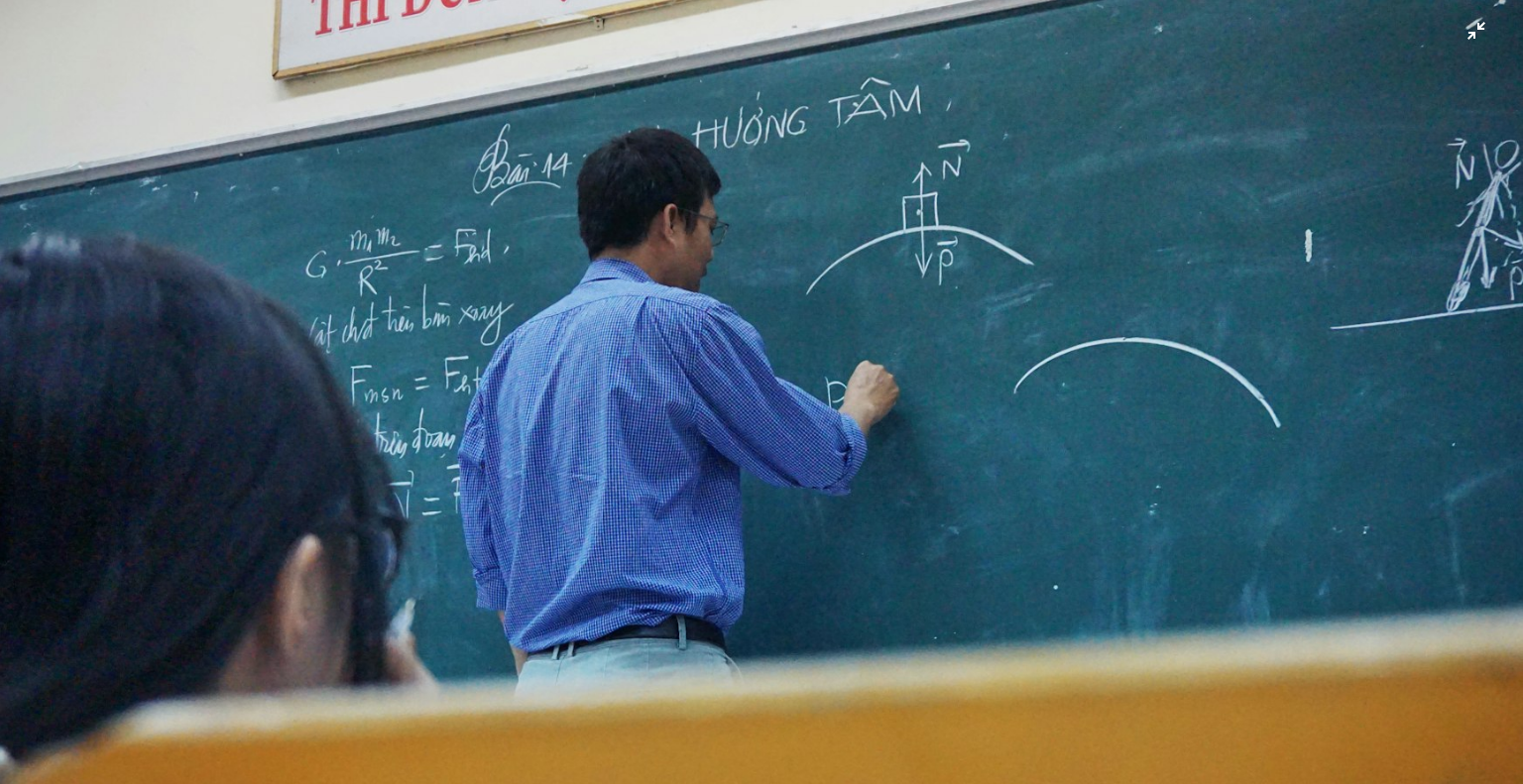 scroll, scrollTop: 106, scrollLeft: 0, axis: vertical 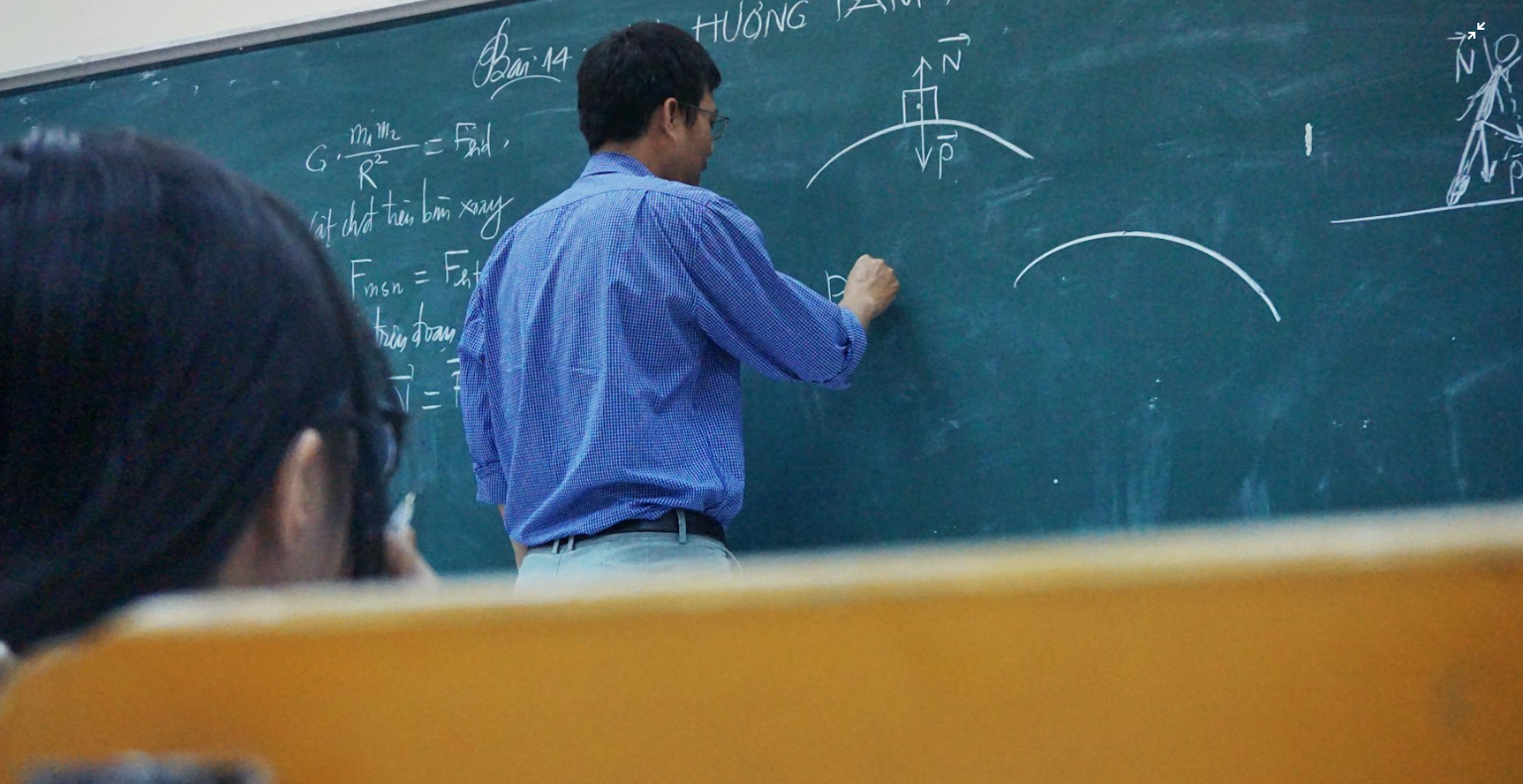 click at bounding box center (762, 400) 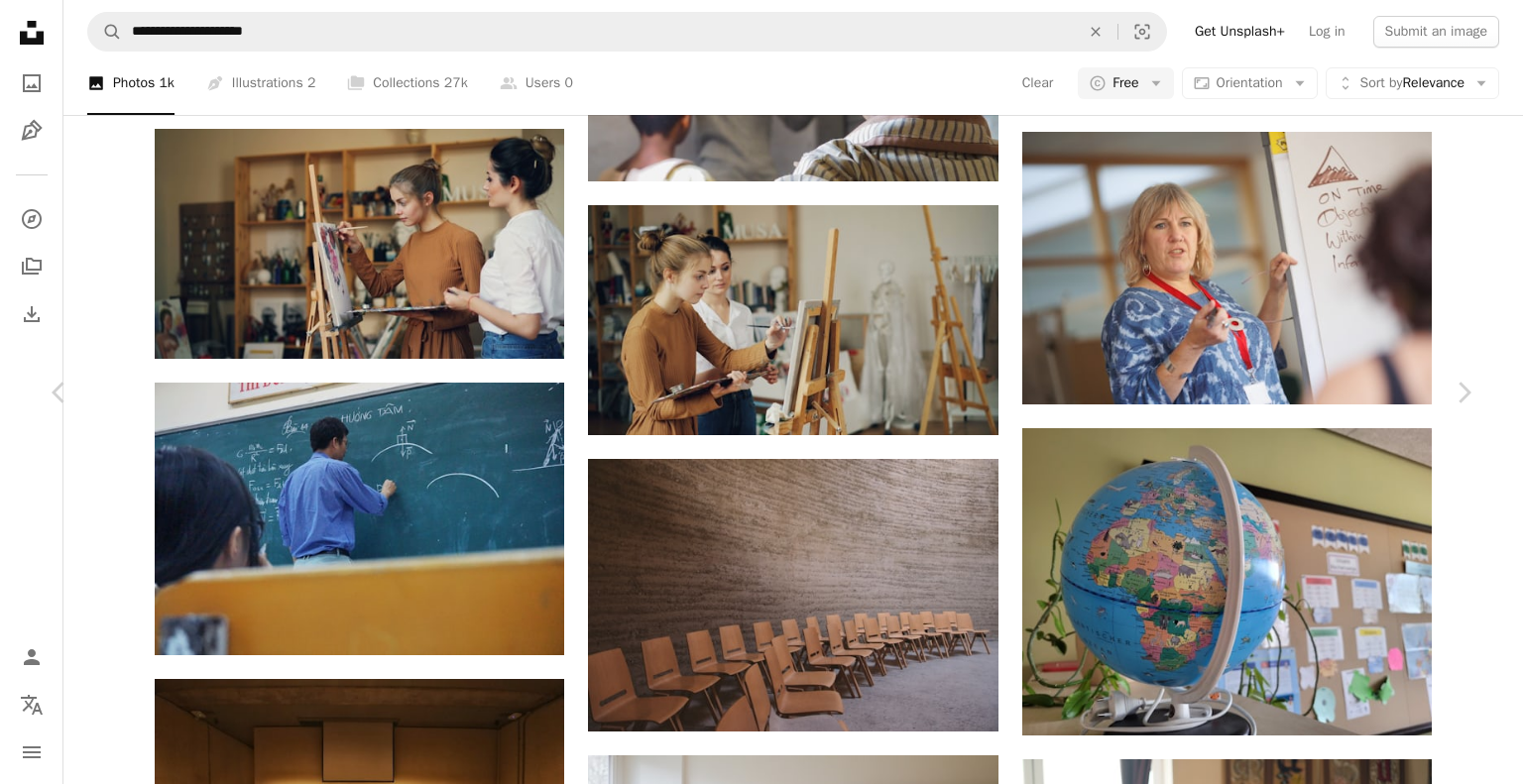 click on "Download free" at bounding box center (1276, 2827) 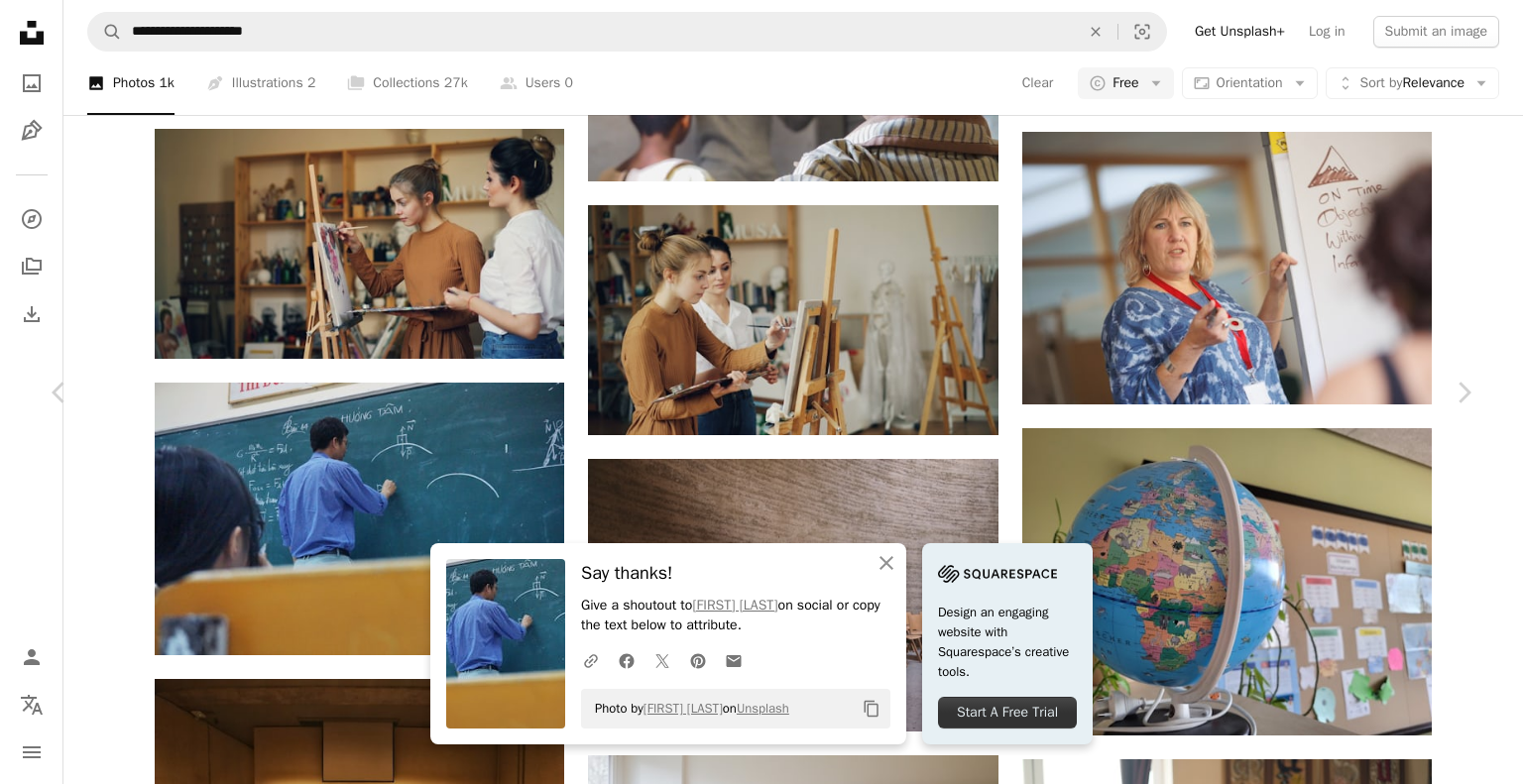 scroll, scrollTop: 991, scrollLeft: 0, axis: vertical 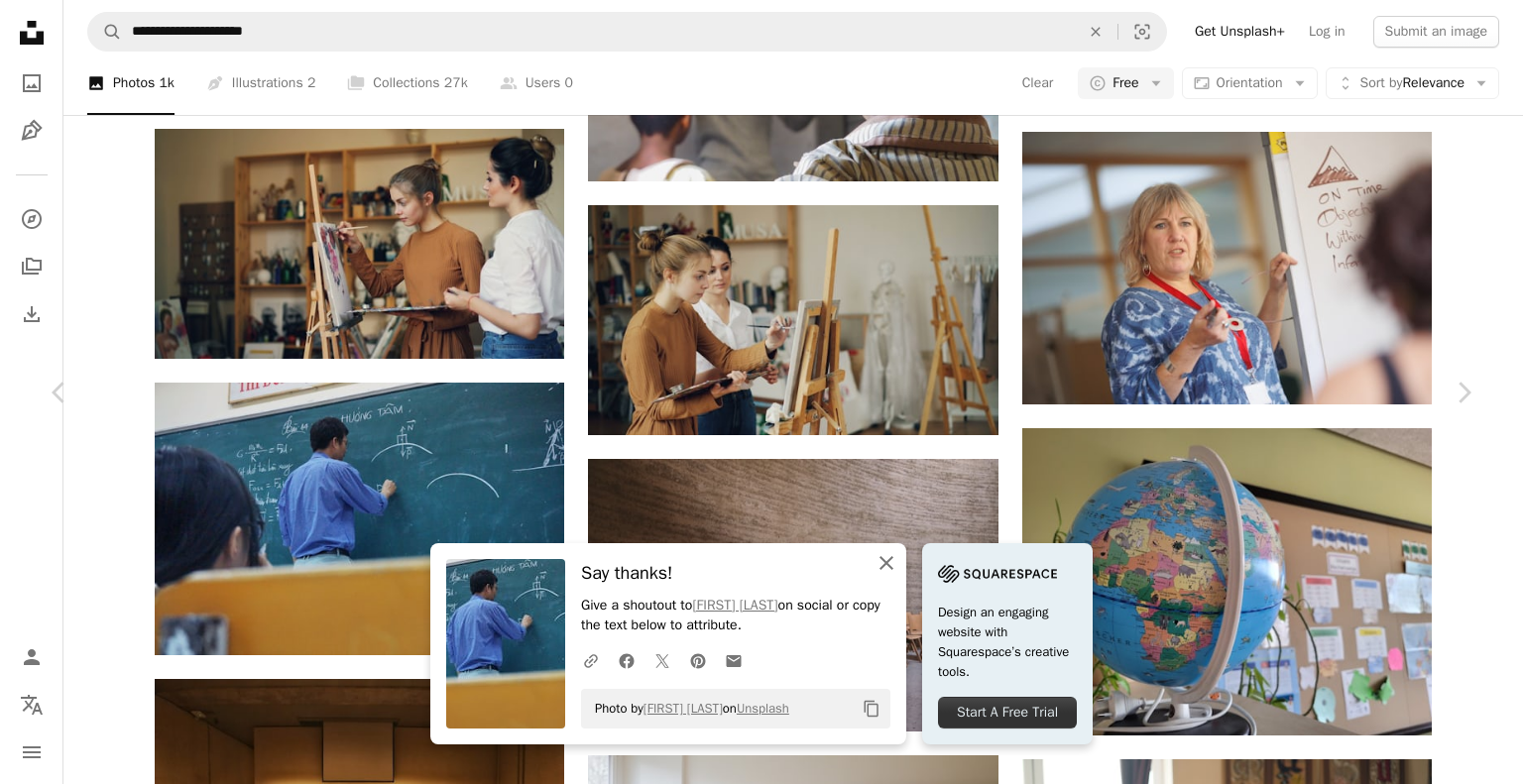click on "An X shape" 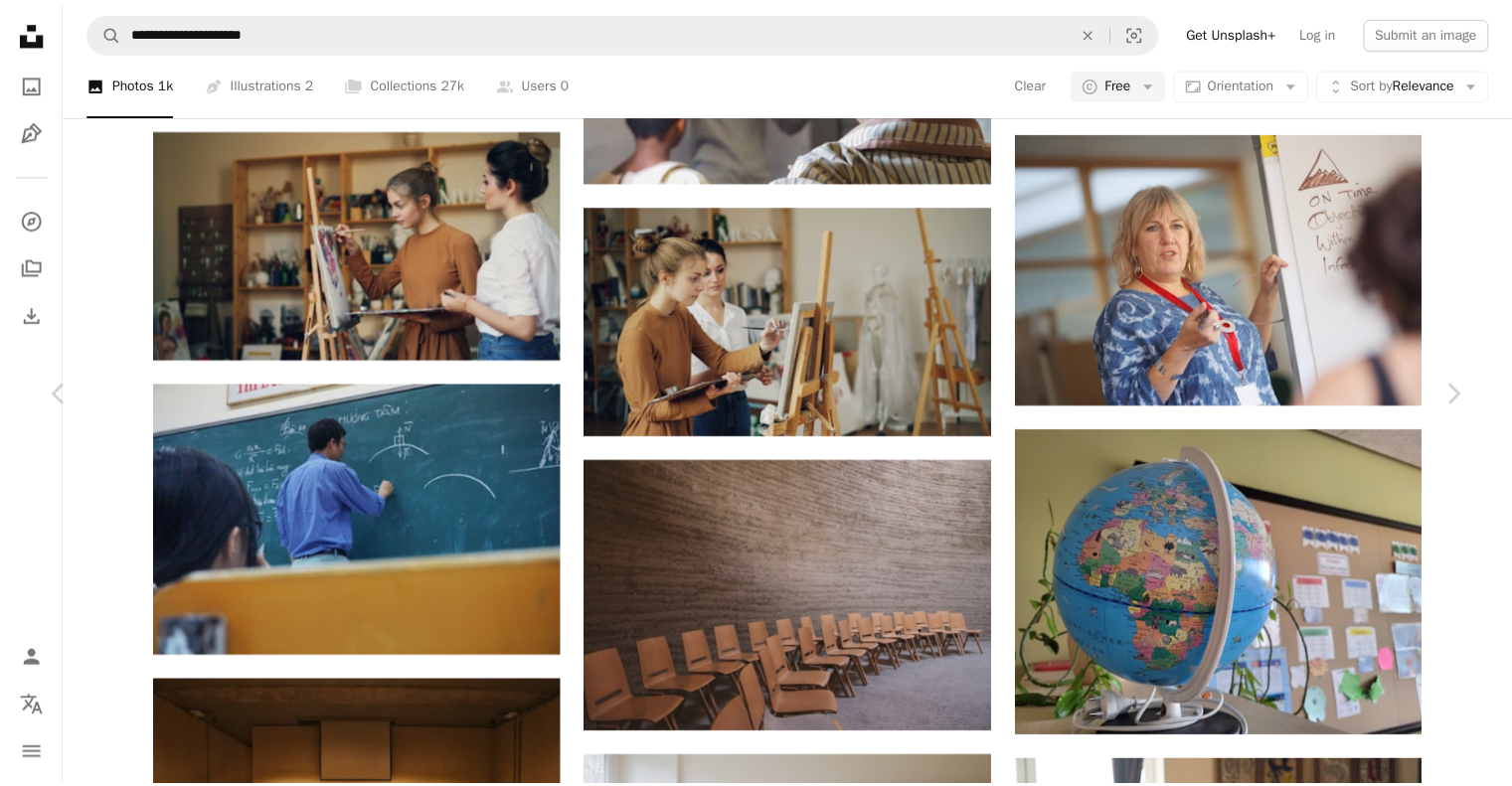 scroll, scrollTop: 0, scrollLeft: 0, axis: both 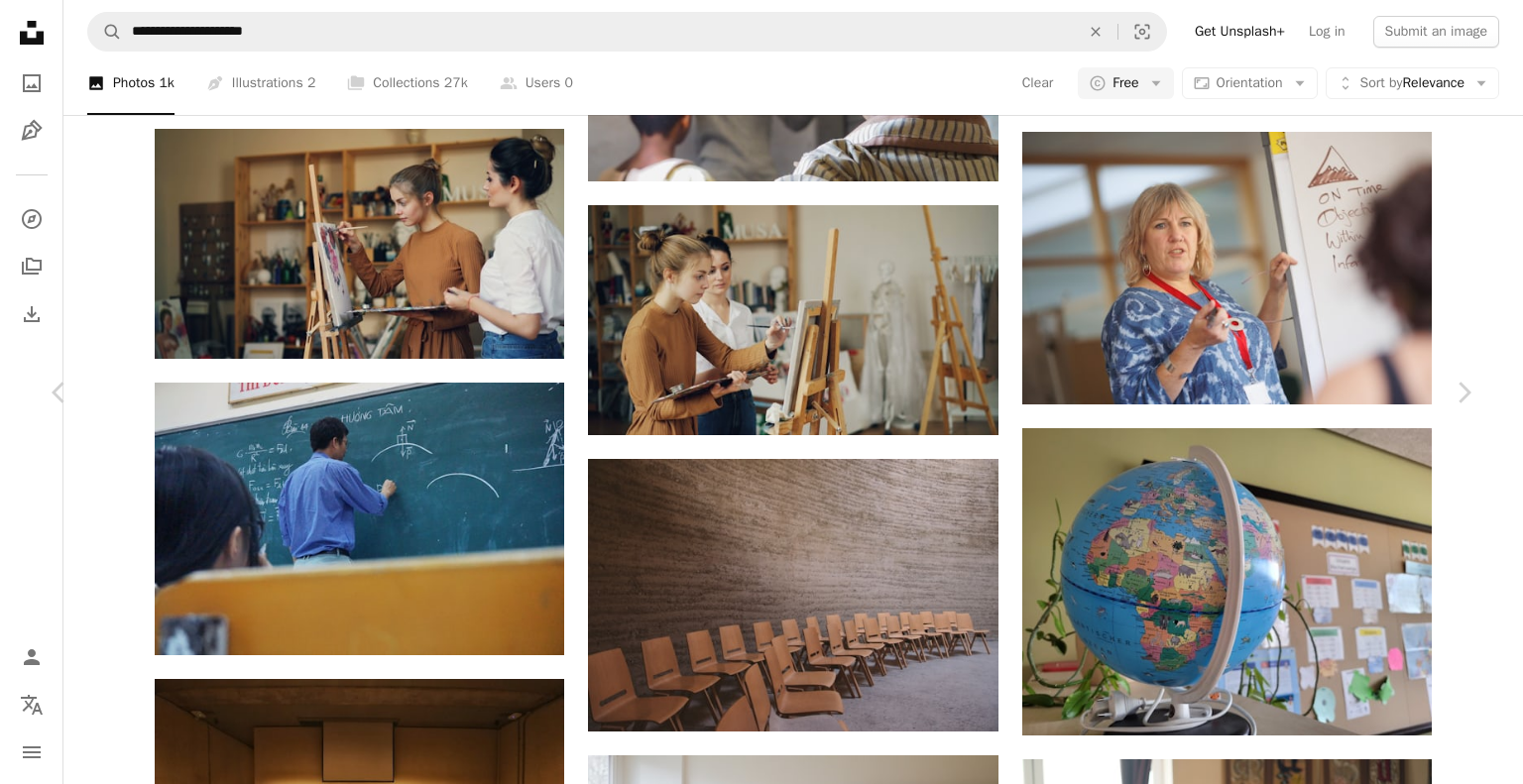 click on "An X shape Chevron left Chevron right [FIRST] [LAST] thutra0803 A heart A plus sign Edit image   Plus sign for Unsplash+ Download free Chevron down Zoom in Views 30,764,853 Downloads 153,372 Featured in Photos ,  Back To School A forward-right arrow Share Info icon Info More Actions Physics teacher A map marker [COUNTRY] Calendar outlined Published on  [MONTH] [DAY], [YEAR] Camera SONY, ILCE-6000 Safety Free to use under the  Unsplash License man school classroom teacher vietnam male math test physics quiz class lecture chalkboard academia fiber chalkboard background teacher classroom pupil school room learning together Free pictures Browse premium related images on iStock  |  Save 20% with code UNSPLASH20 View more on iStock  ↗ Related images A heart A plus sign [FIRST] [LAST] Arrow pointing down Plus sign for Unsplash+ A heart A plus sign [FIRST] [LAST] For  Unsplash+ A lock   Download A heart A plus sign [FIRST] [LAST] Arrow pointing down Plus sign for Unsplash+ A heart A plus sign [FIRST] [LAST] For" at bounding box center (762, 3172) 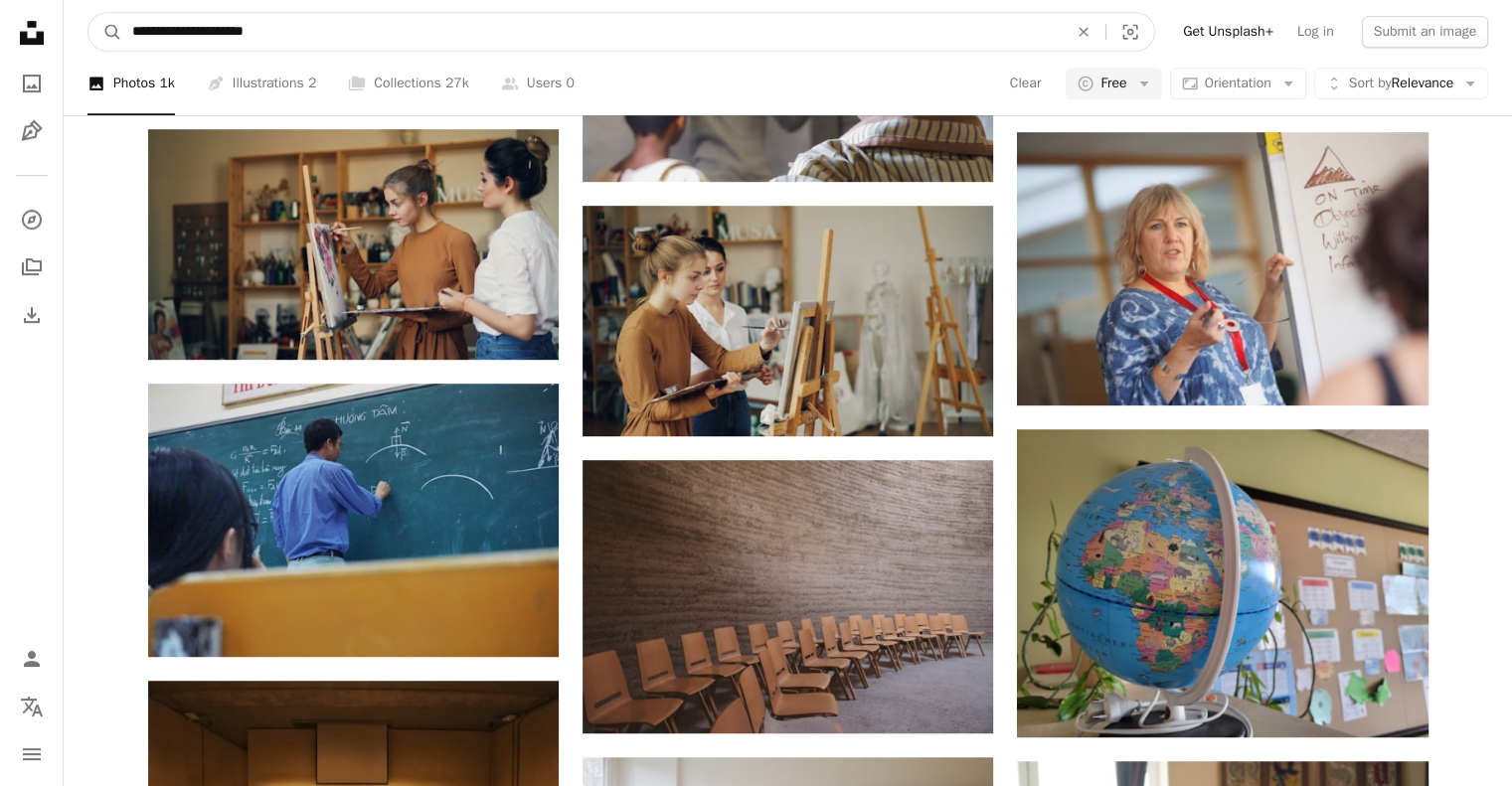 click on "**********" at bounding box center (591, 32) 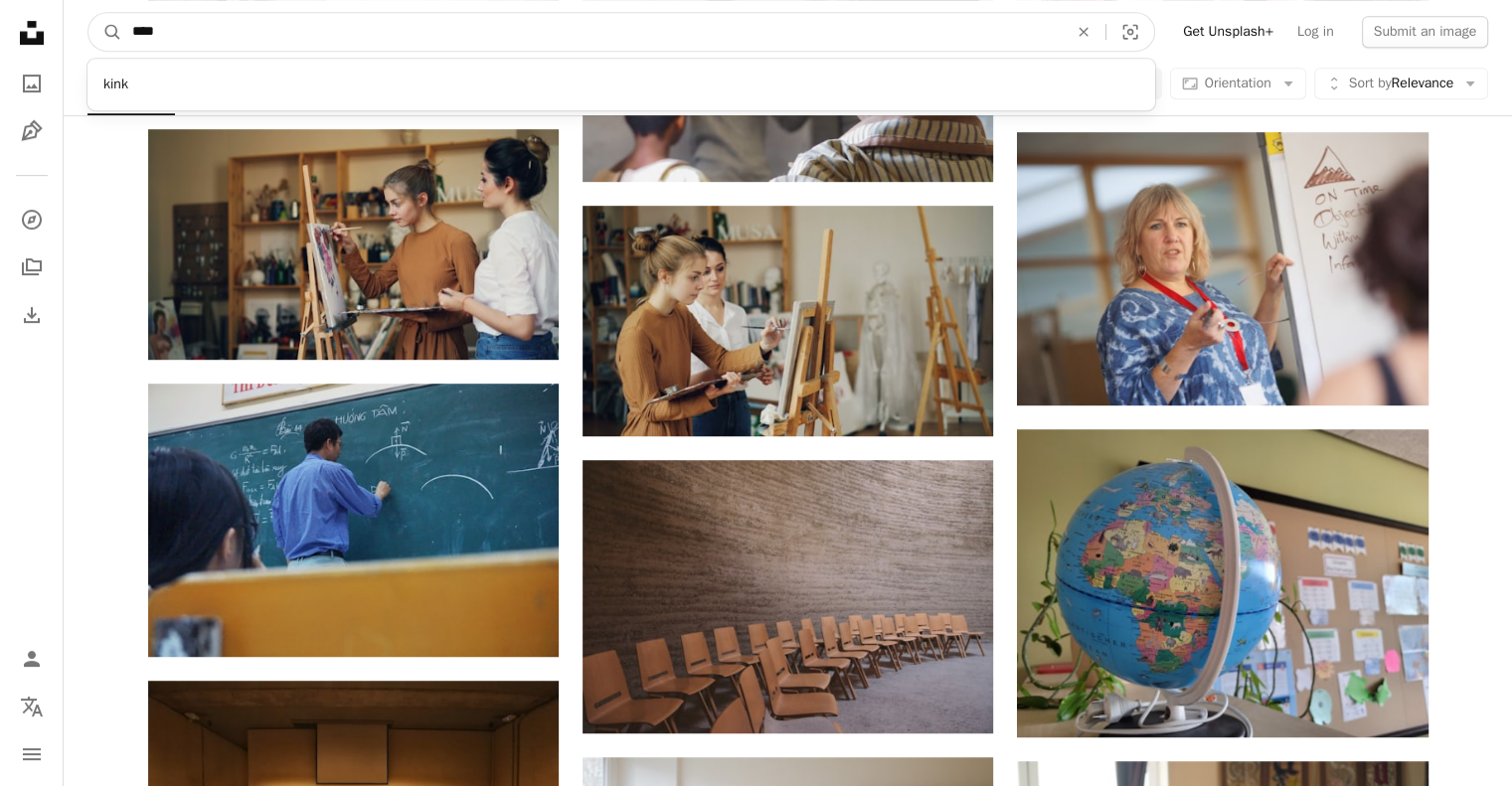 type on "****" 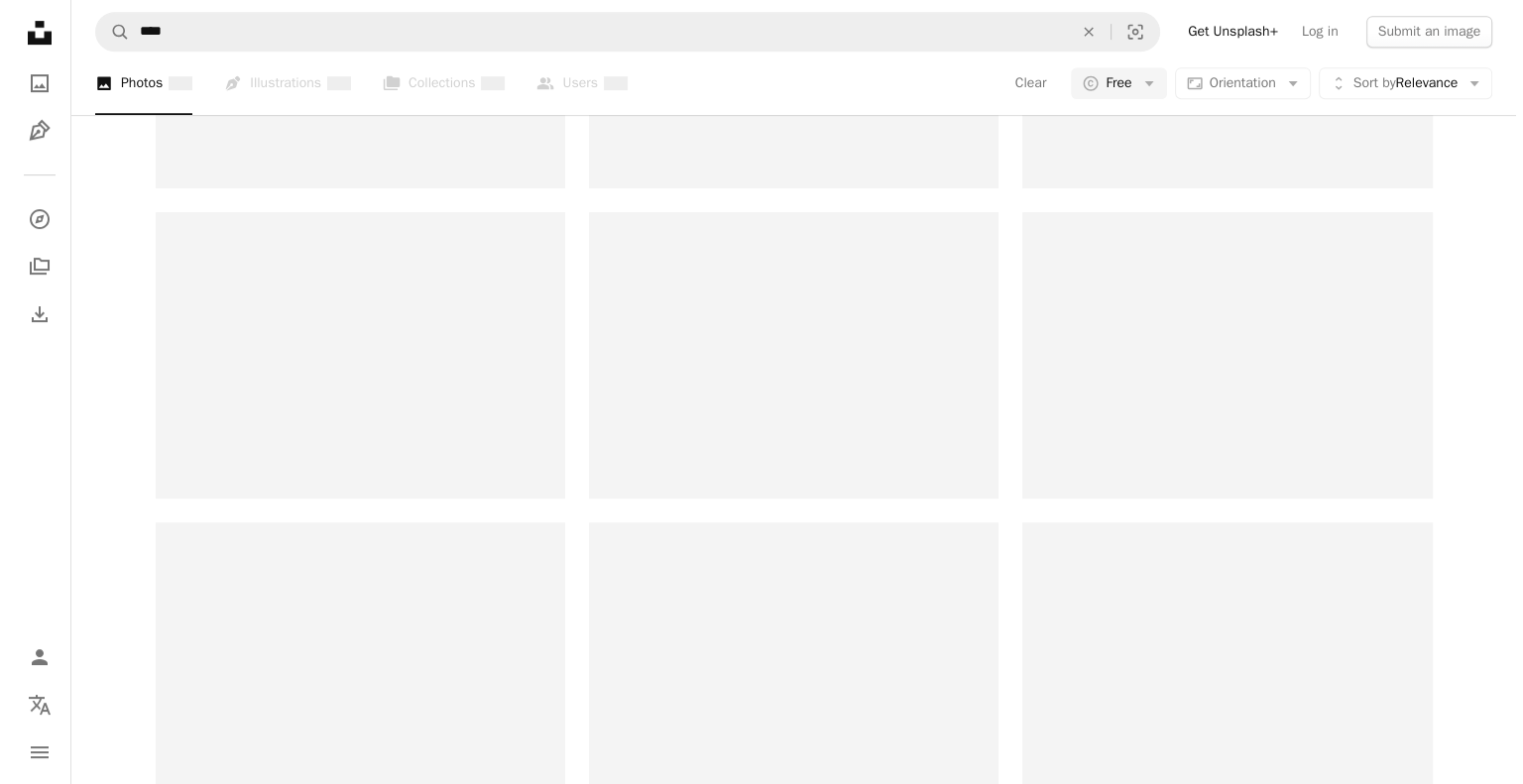 scroll, scrollTop: 0, scrollLeft: 0, axis: both 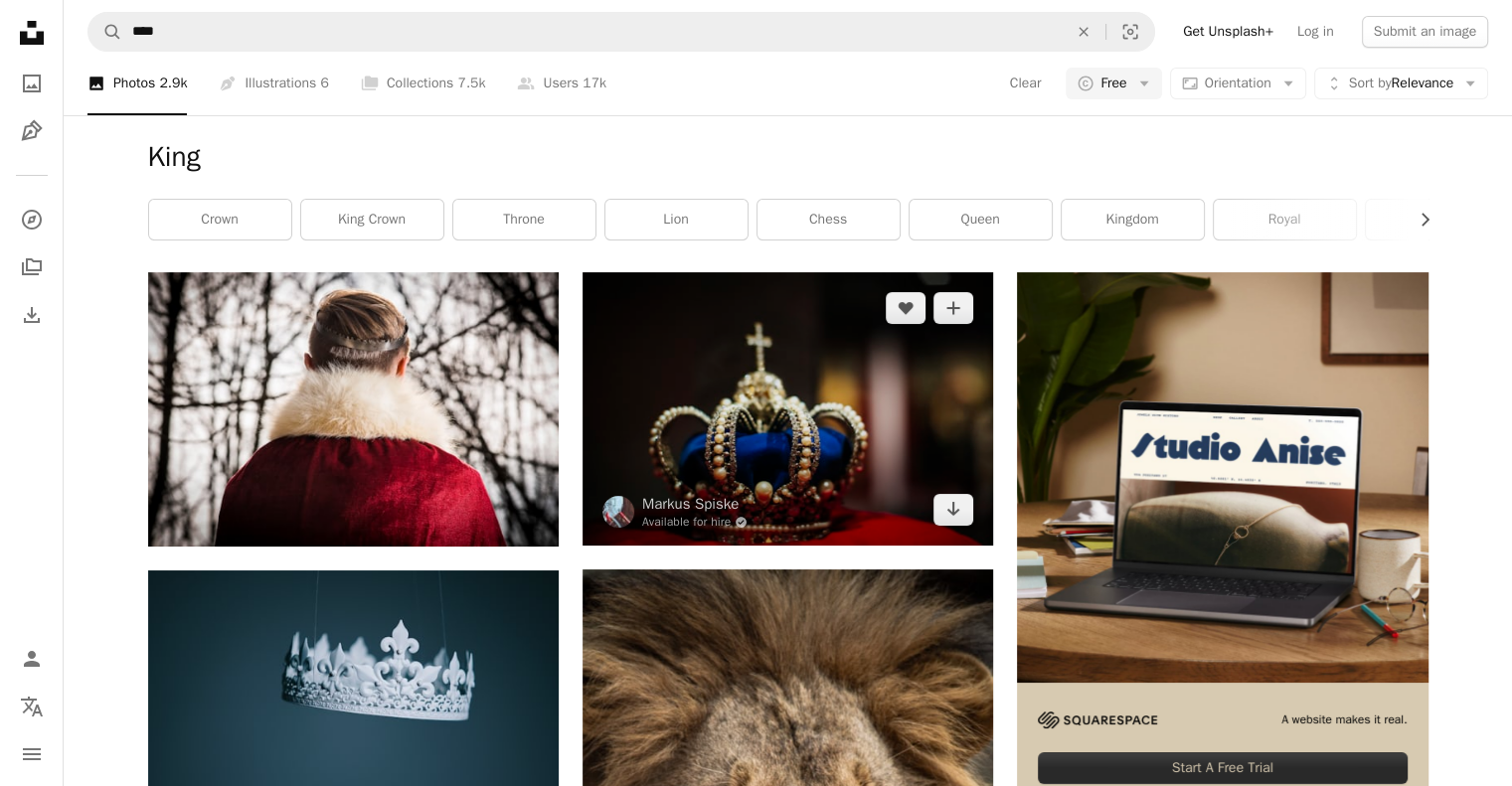 click at bounding box center [787, 408] 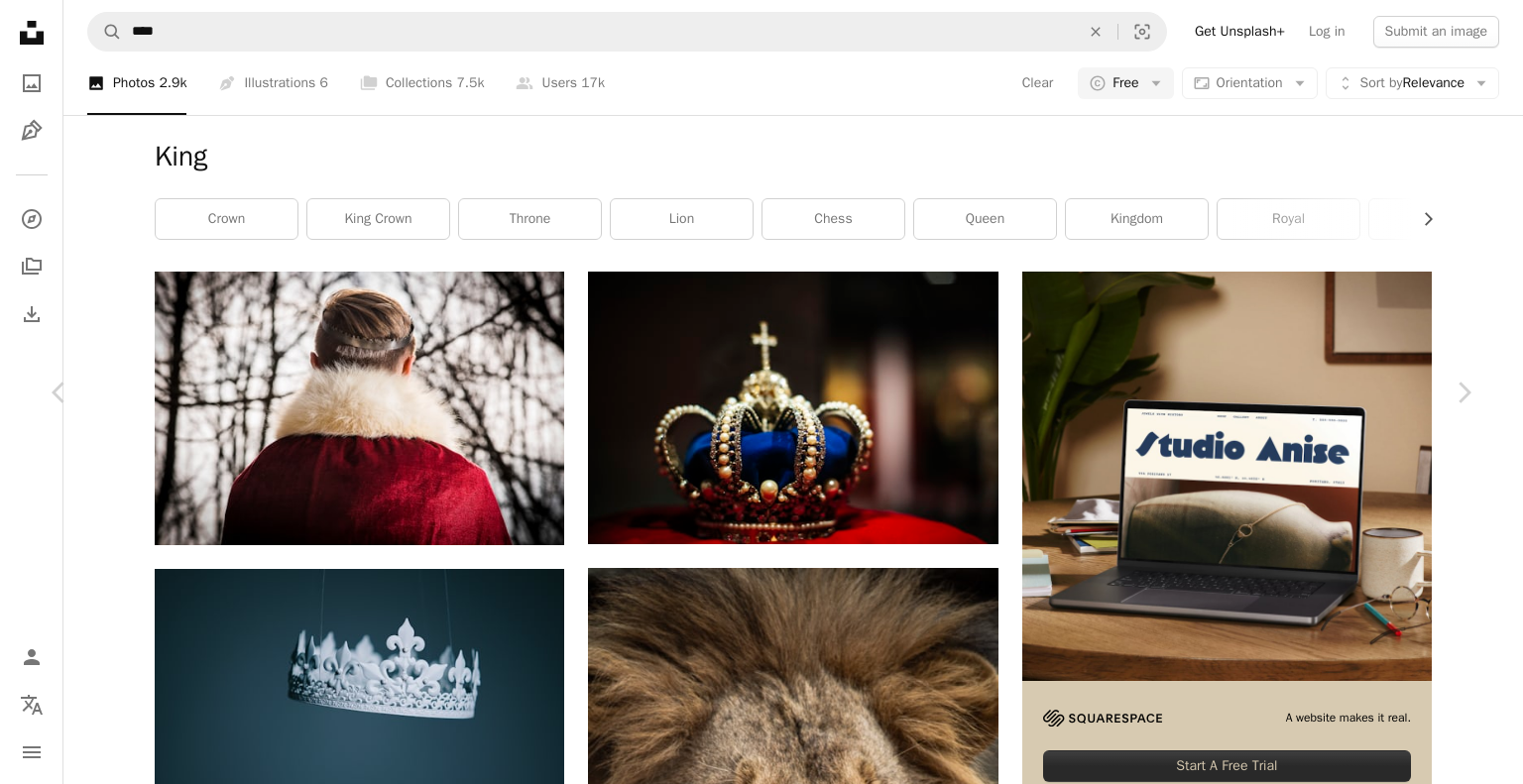 drag, startPoint x: 756, startPoint y: 437, endPoint x: 1257, endPoint y: 45, distance: 636.1328 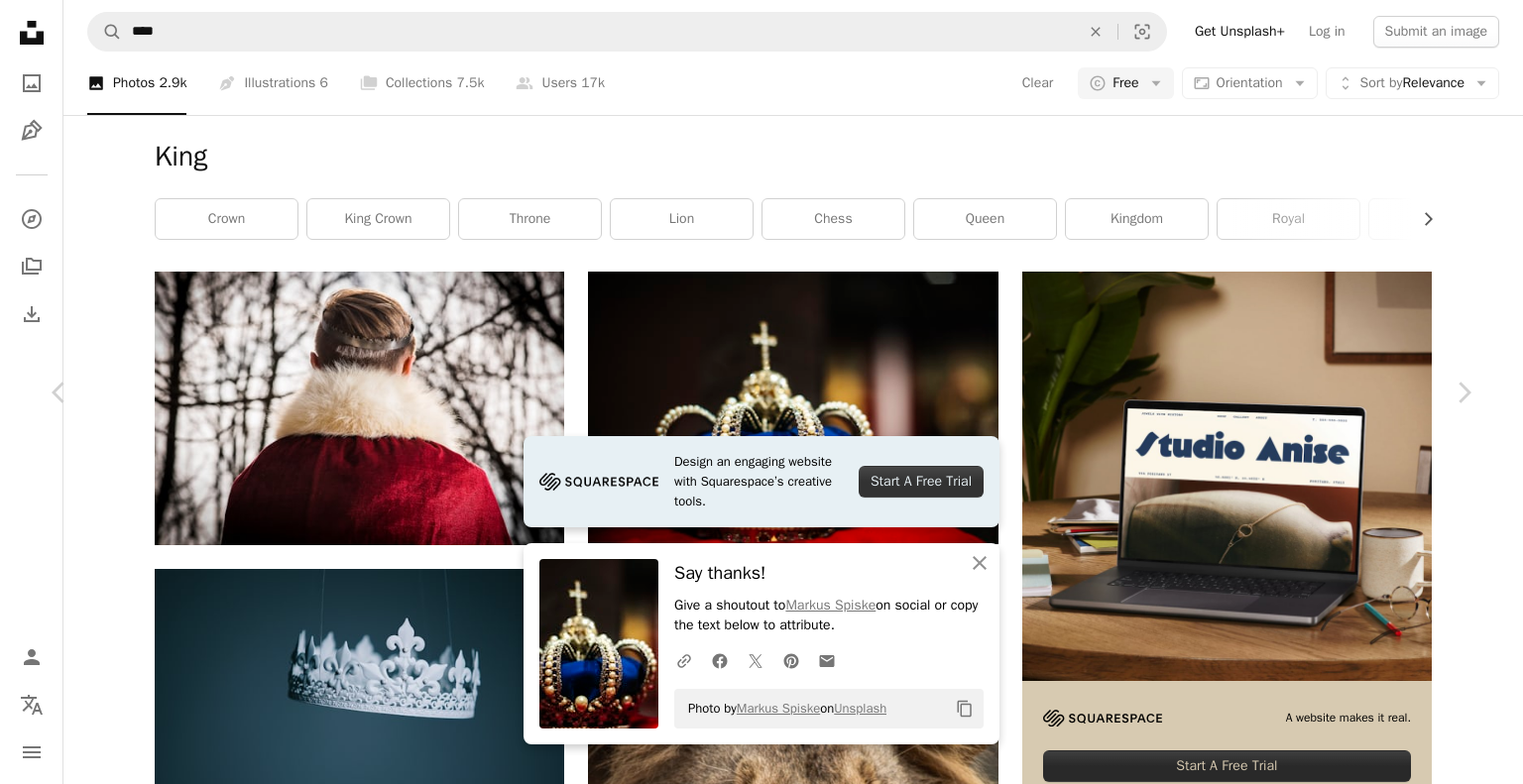 click on "A X shape Unsplash uses cookies and similar technologies to secure our site, provide useful features to free and paying users, and to ensure optimal performance. By clicking "Accept all cookies" or closing this prompt, you consent to the use of all cookies. By clicking "Accept essential only", you consent only to the use of cookies that are strictly necessary for the site to function. See our  Cookie Policy  for more info. Manage cookies Accept essential only Accept all cookies Unsplash logo Unsplash Home A photo Pen Tool A compass A stack of folders Download Person Localization icon navigation menu A magnifying glass **** An X shape Visual search Get Unsplash+ Log in Submit an image A photo Photos   2.9k Pen Tool Illustrations   6 A stack of folders Collections   7.5k A group of people Users   17k Clear A copyright icon © Free Arrow down Aspect ratio Orientation Arrow down Unfold Sort by  Relevance Arrow down Filters Filters (1) King Chevron right crown king crown throne lion chess queen kingdom royal" at bounding box center (762, 2116) 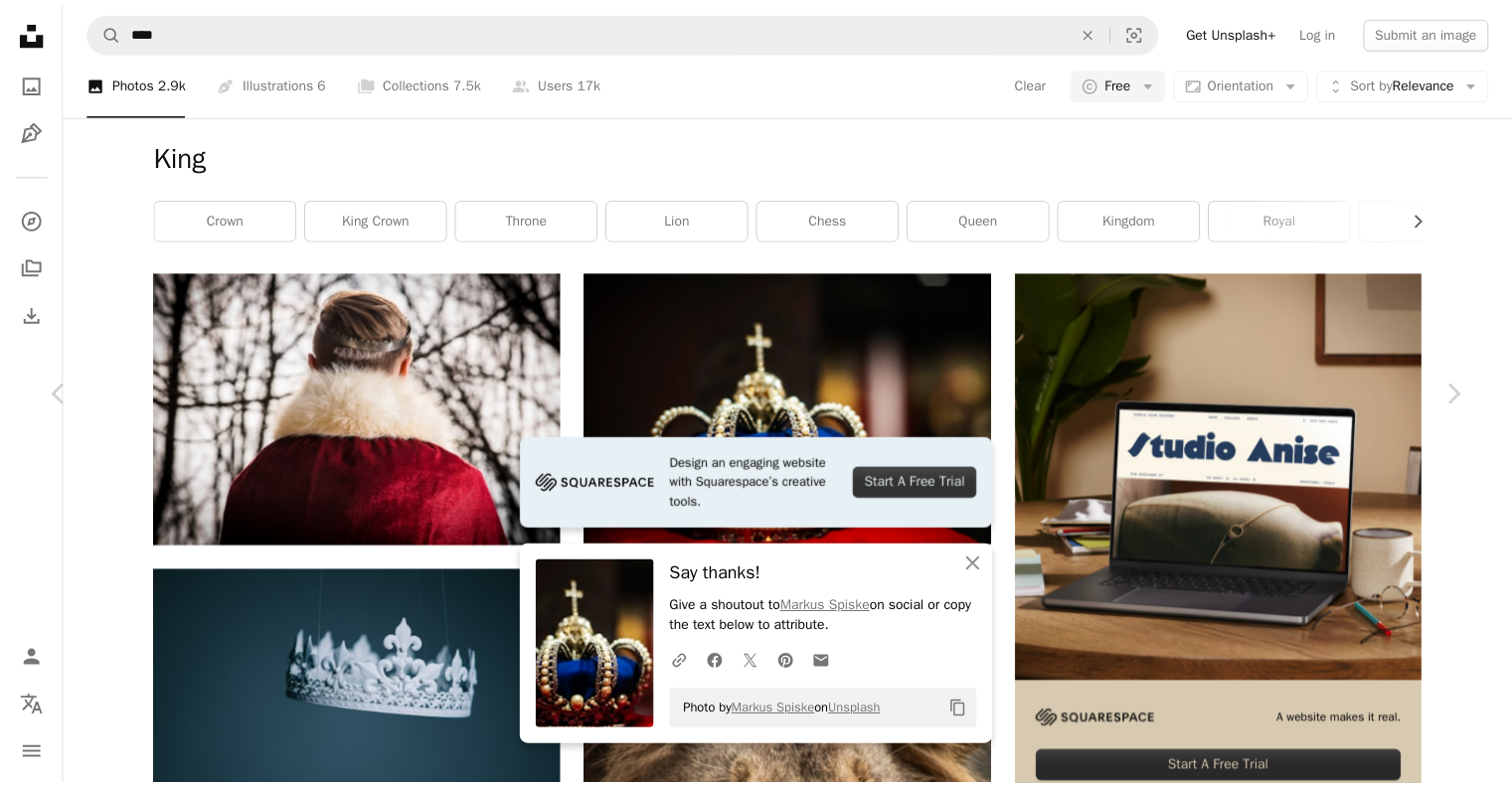 scroll, scrollTop: 0, scrollLeft: 0, axis: both 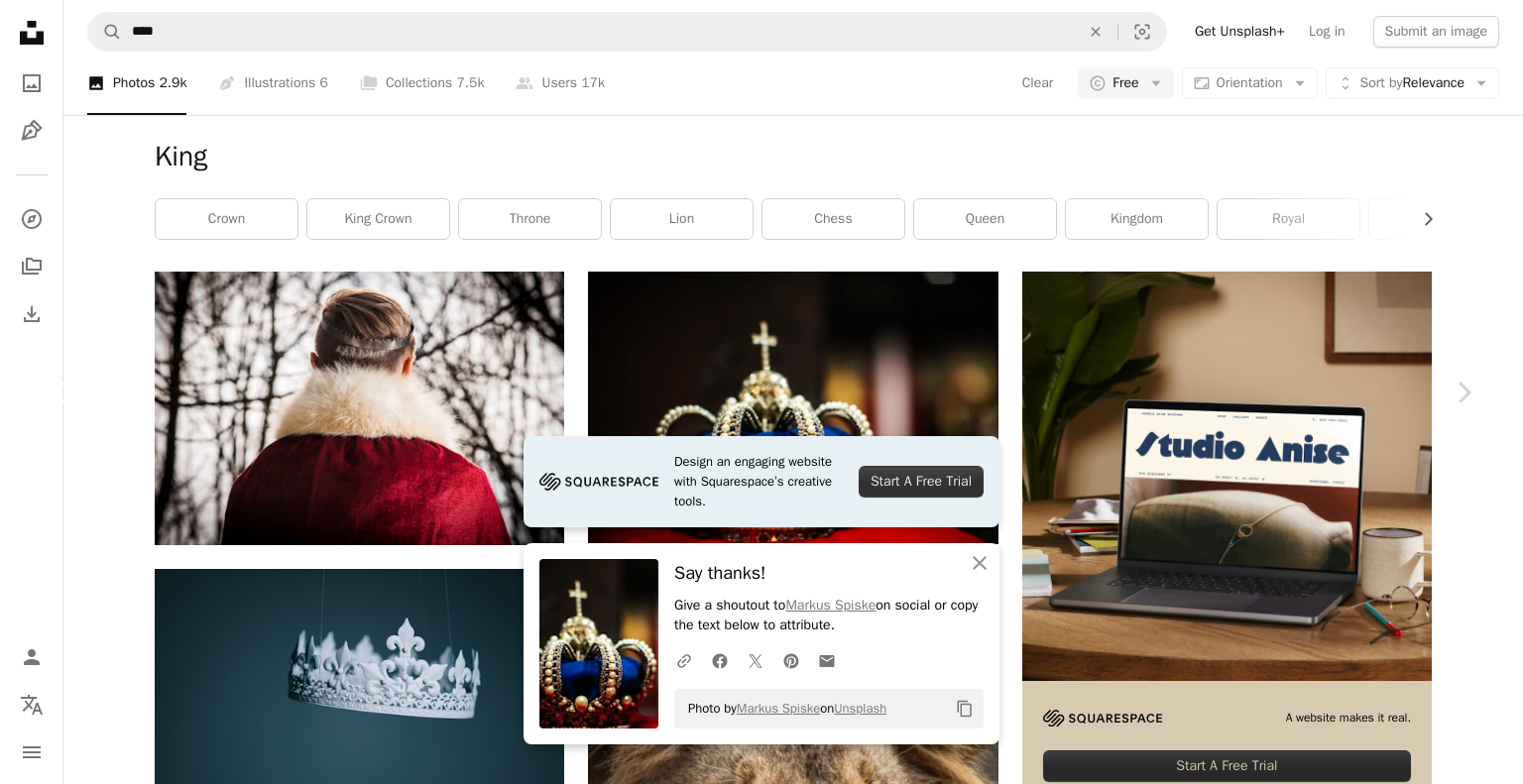 click on "Chevron left" at bounding box center (59, 392) 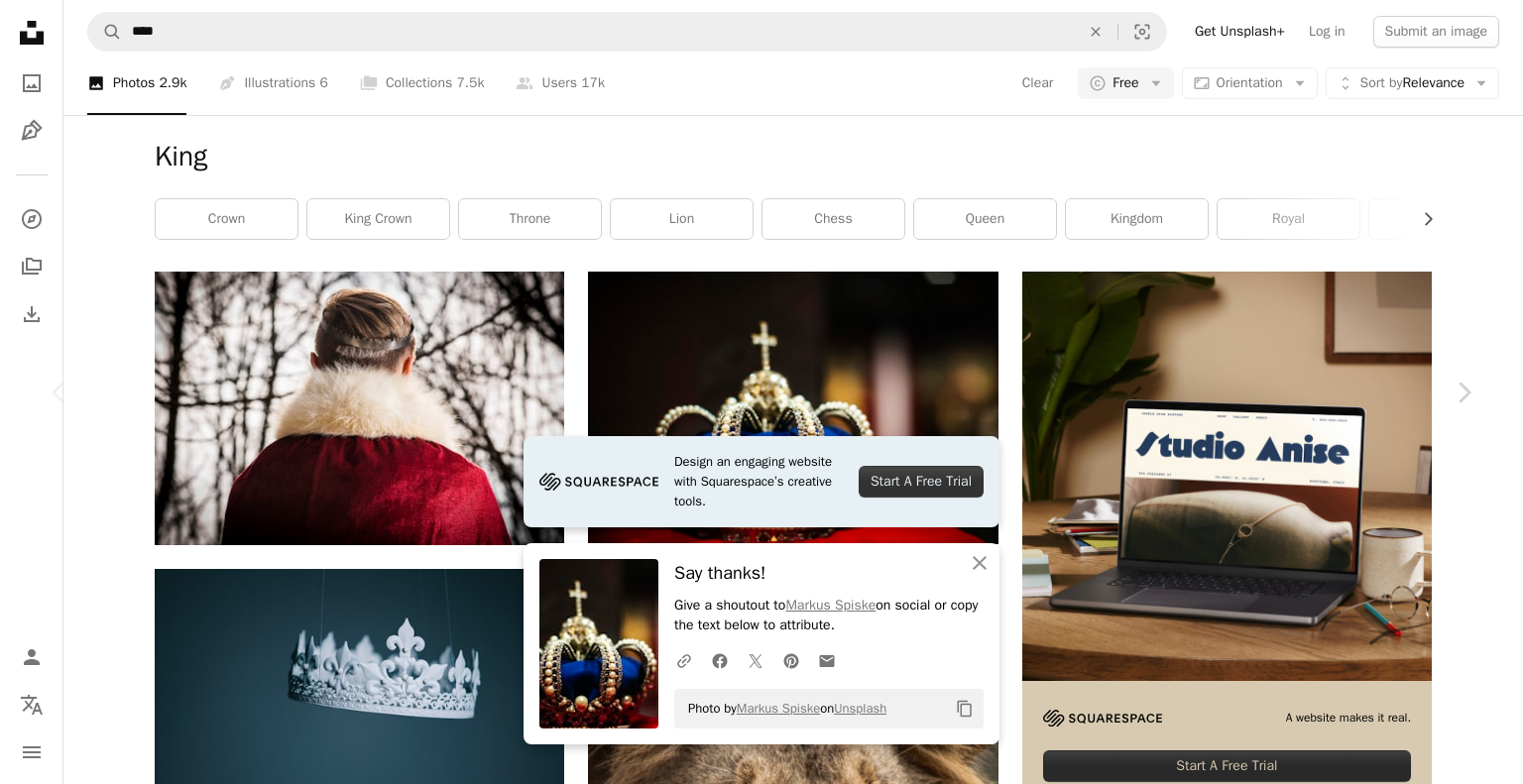 click on "An X shape Chevron left Chevron right Design an engaging website with Squarespace’s creative tools. Start A Free Trial An X shape Close Say thanks! Give a shoutout to  [FIRST] [LAST]  on social or copy the text below to attribute. A URL sharing icon (chains) Facebook icon X (formerly Twitter) icon Pinterest icon An envelope Photo by  [FIRST] [LAST]  on  Unsplash
Copy content [FIRST] [LAST] [LAST] A heart A plus sign Edit image   Plus sign for Unsplash+ Download free Chevron down Zoom in Views 9,924,388 Downloads 64,430 Featured in Photos A forward-right arrow Share Info icon Info More Actions A map marker [CITY], [COUNTRY] Calendar outlined Published on  [MONTH] [DAY], [YEAR] Camera NIKON CORPORATION, NIKON D800 Safety Free to use under the  Unsplash License forest portrait man winter trees holiday outdoors santa back velvet coat fur blade saw prince regal animal people bird fantasy Creative Commons images Browse premium related images on iStock  |  Save 20% with code UNSPLASH20 Related images A heart A heart" at bounding box center [762, 4624] 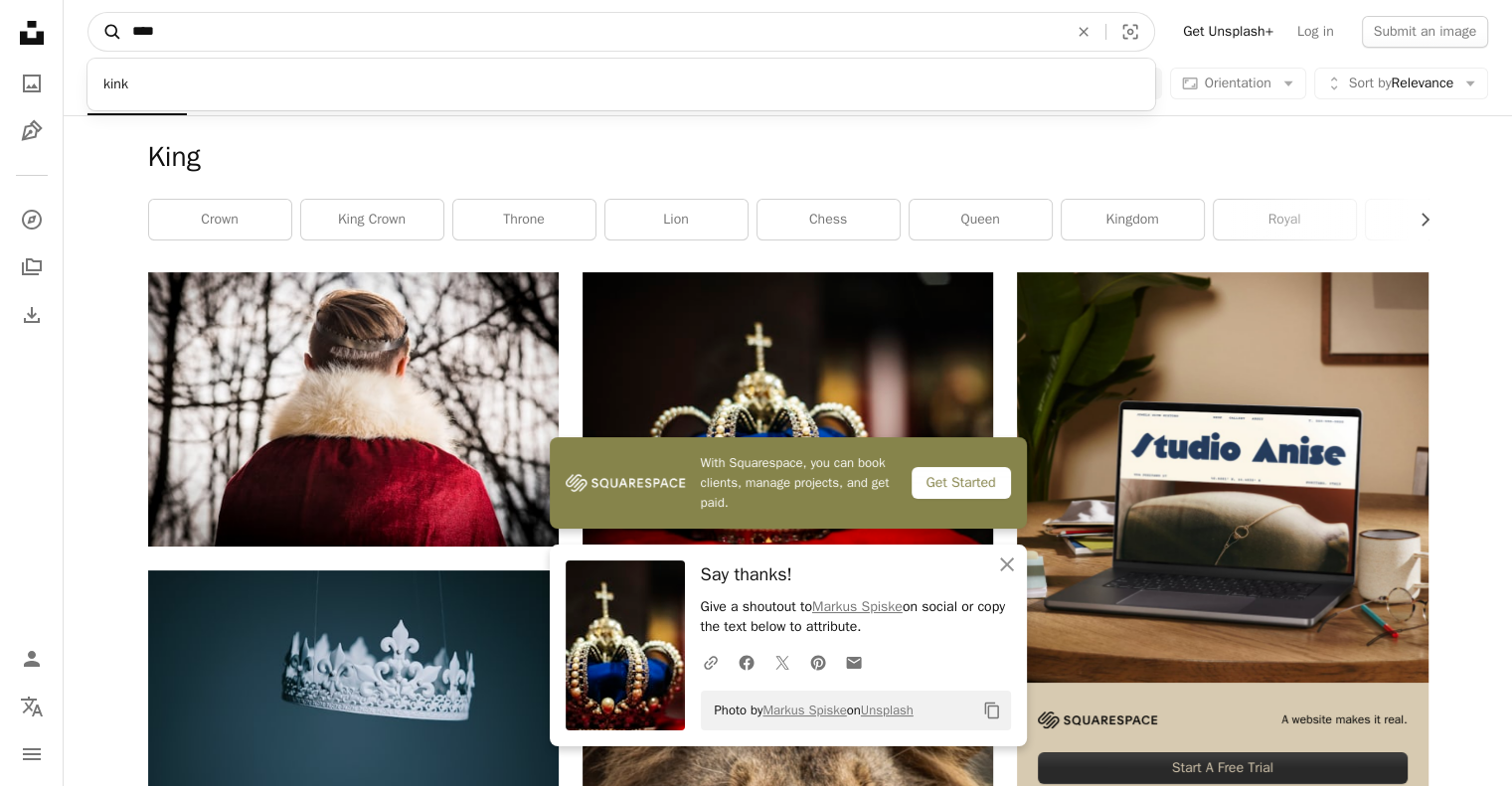 drag, startPoint x: 190, startPoint y: 25, endPoint x: 109, endPoint y: 26, distance: 81.00617 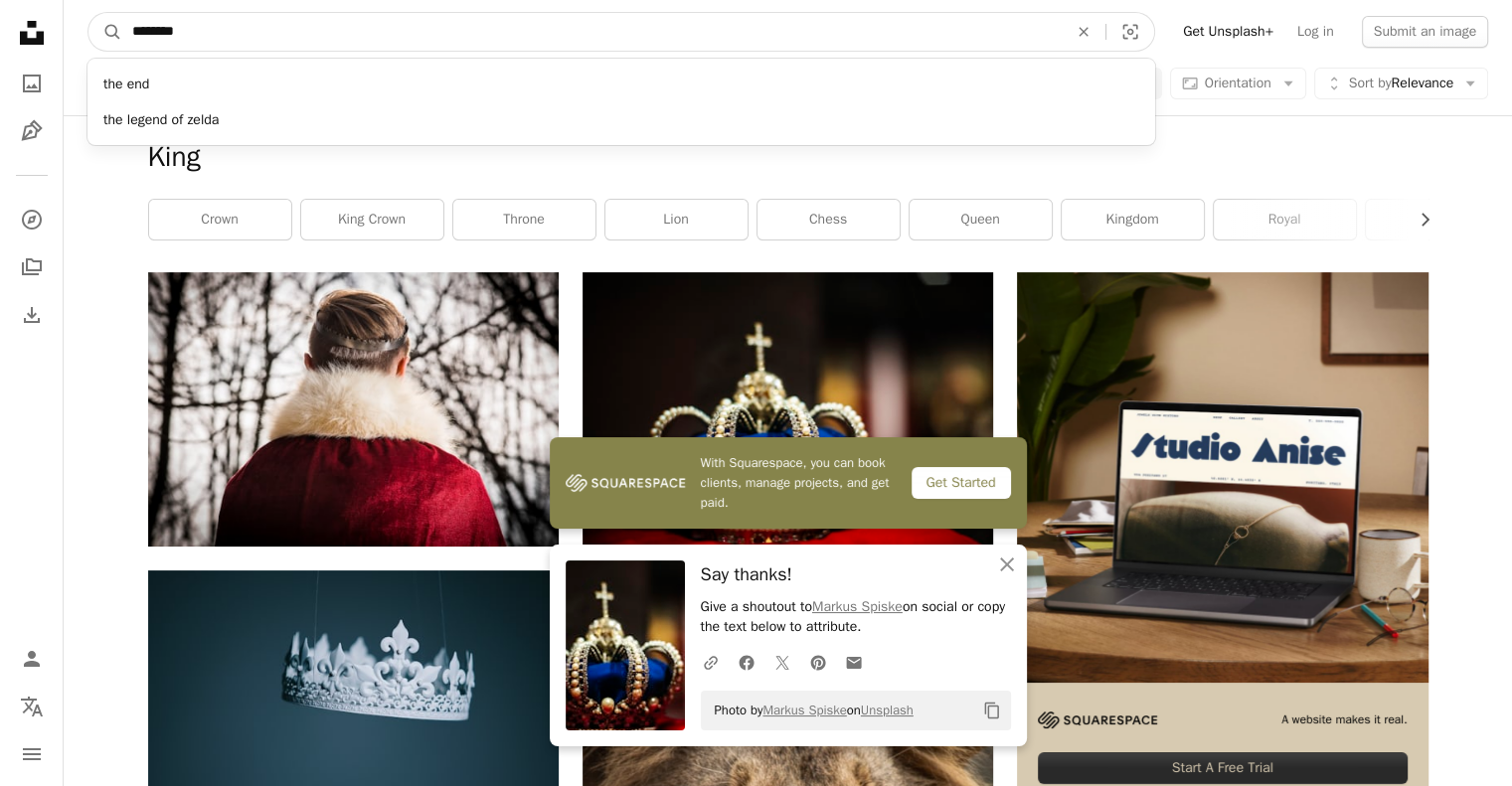 type on "********" 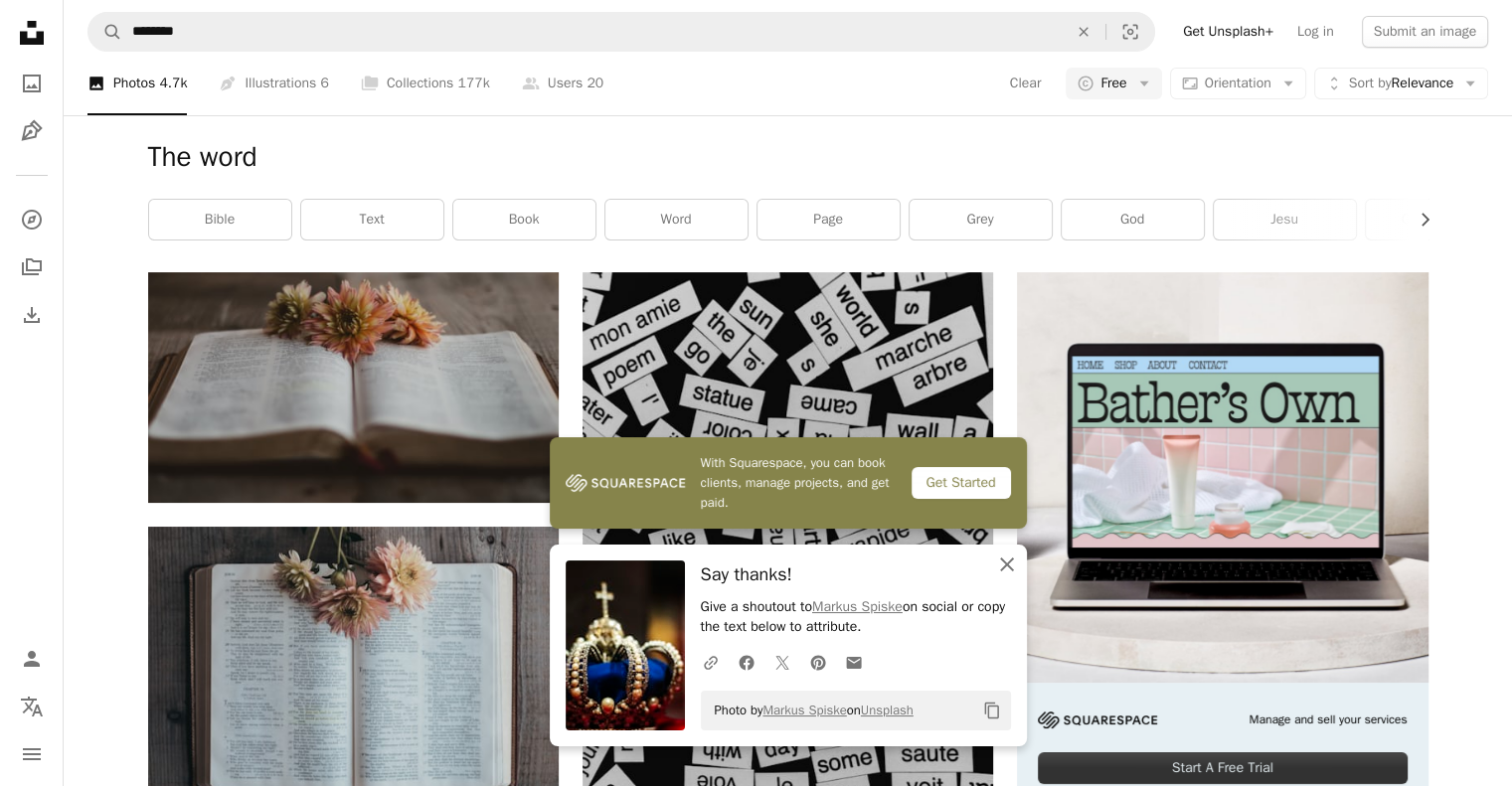 click on "An X shape" 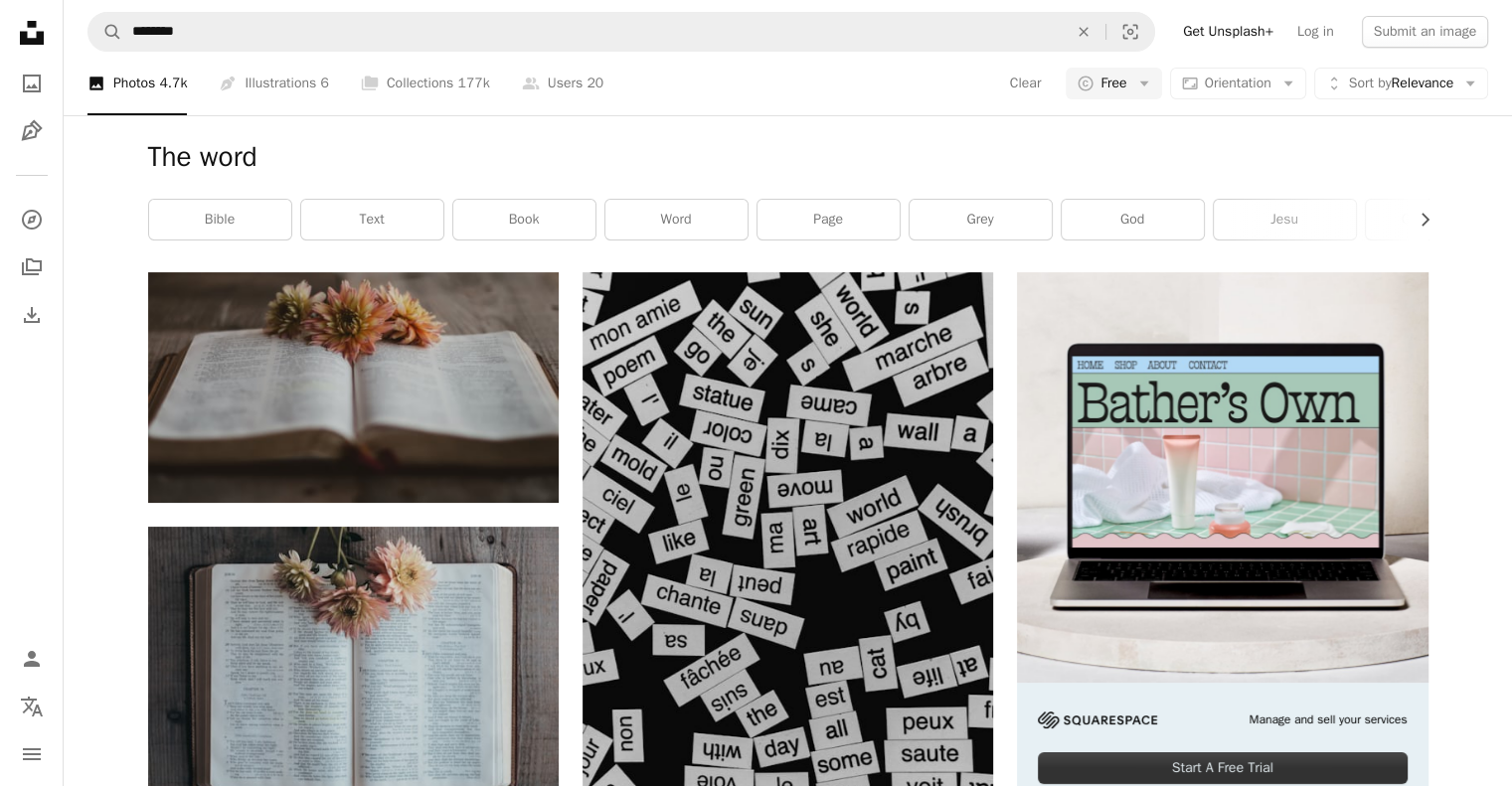 scroll, scrollTop: 331, scrollLeft: 0, axis: vertical 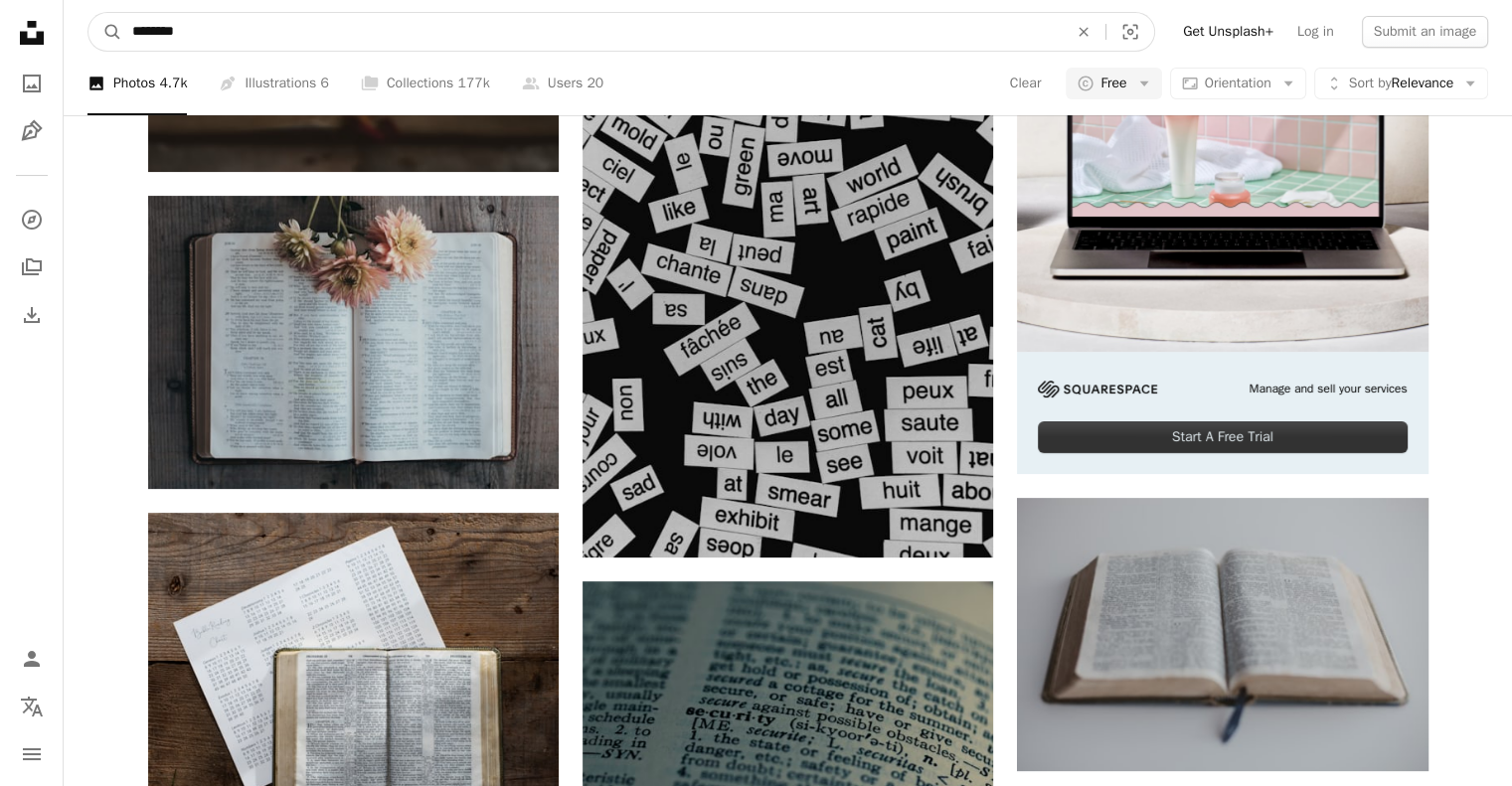 drag, startPoint x: 203, startPoint y: 31, endPoint x: 154, endPoint y: 33, distance: 49.0408 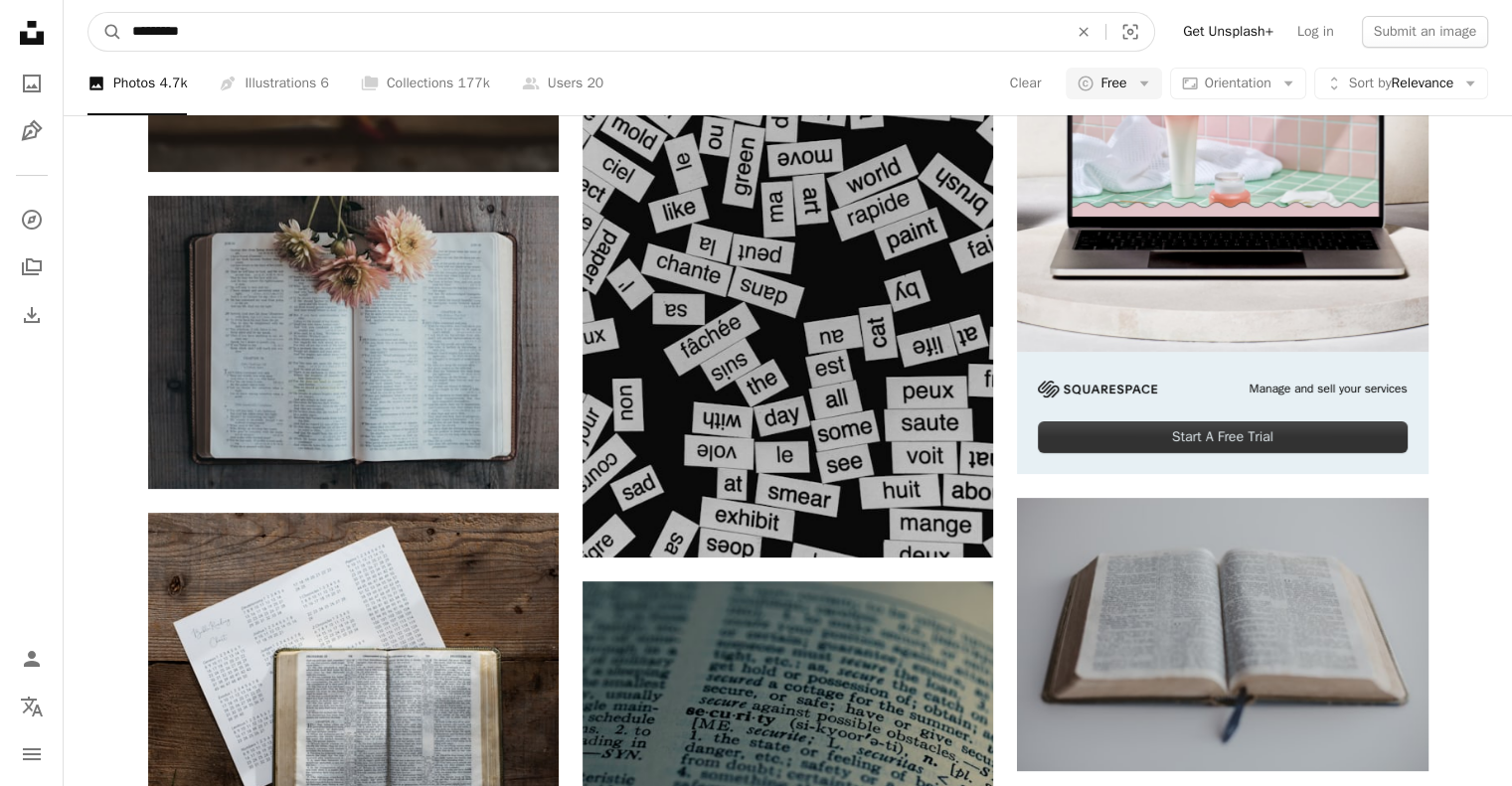 click on "A magnifying glass" at bounding box center [105, 32] 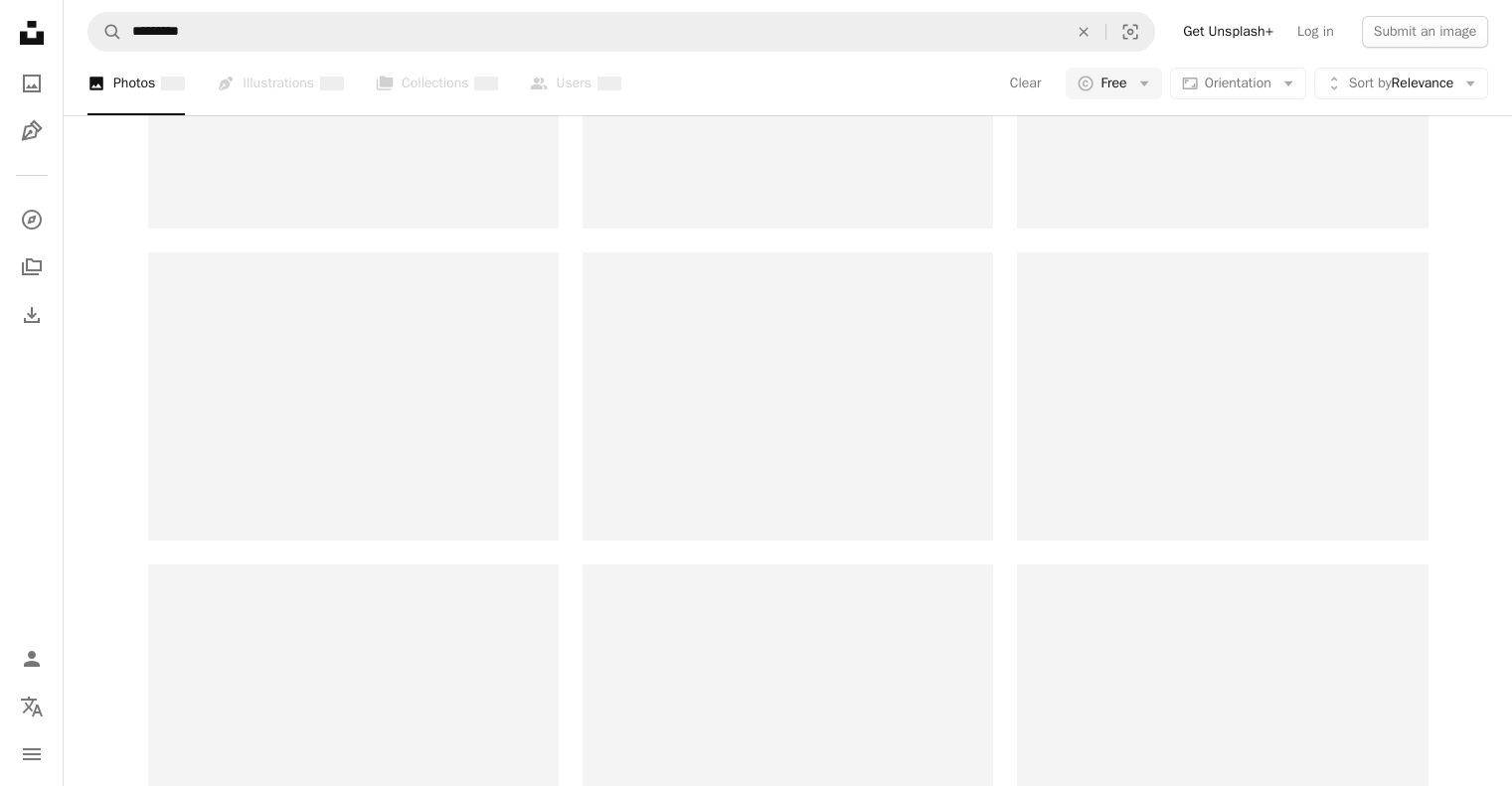 scroll, scrollTop: 0, scrollLeft: 0, axis: both 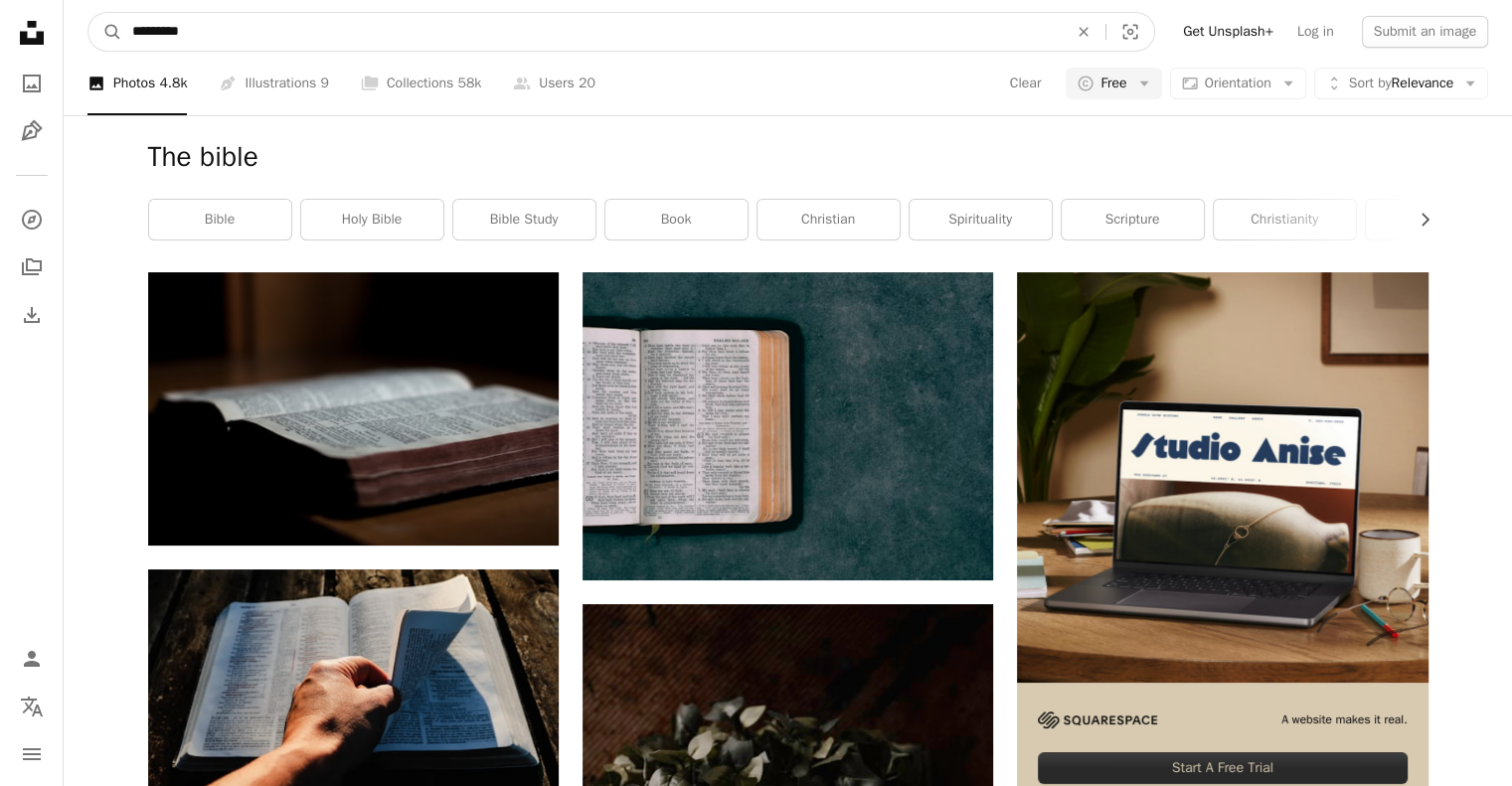 click on "*********" at bounding box center (591, 32) 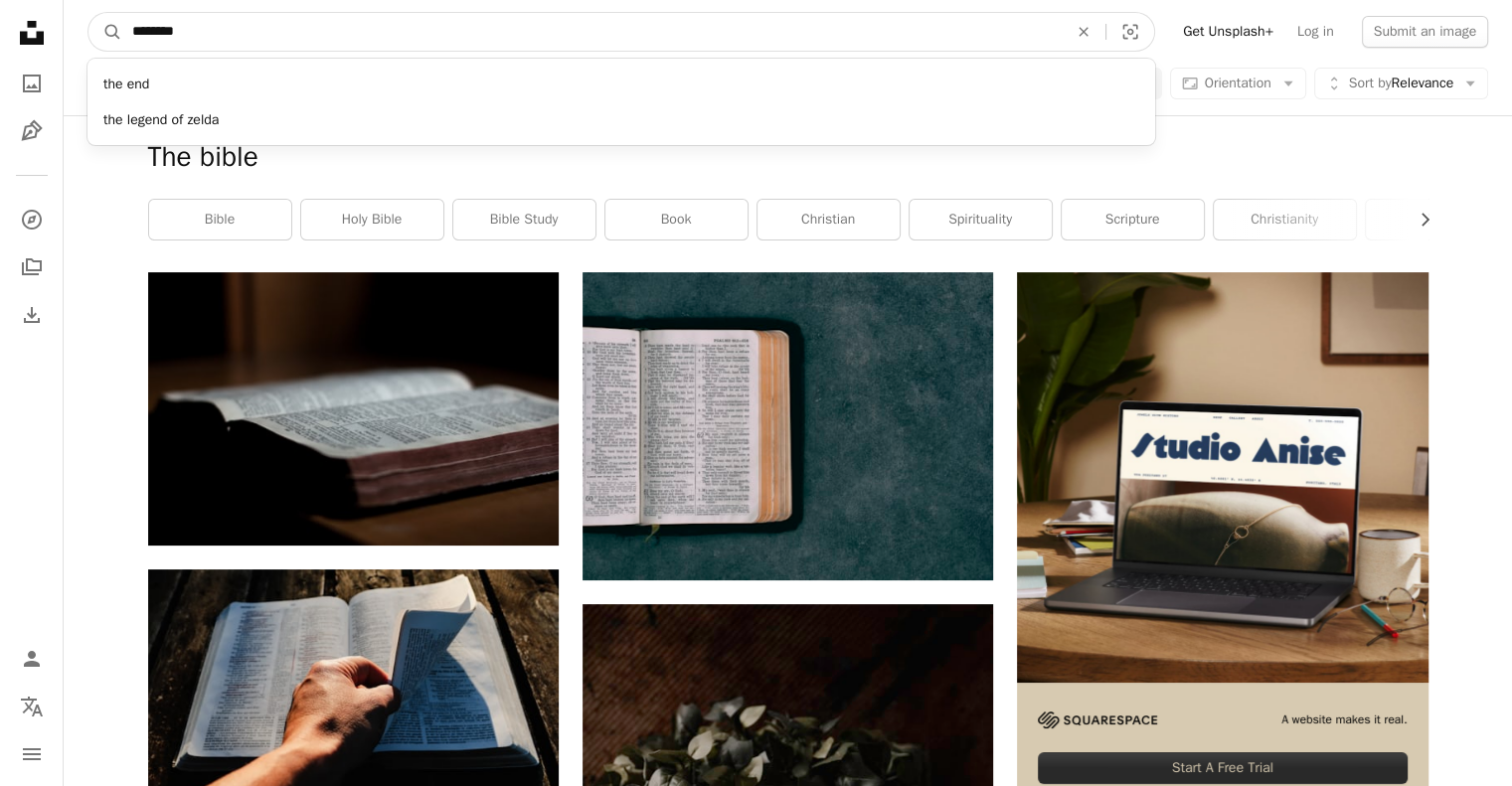 type on "********" 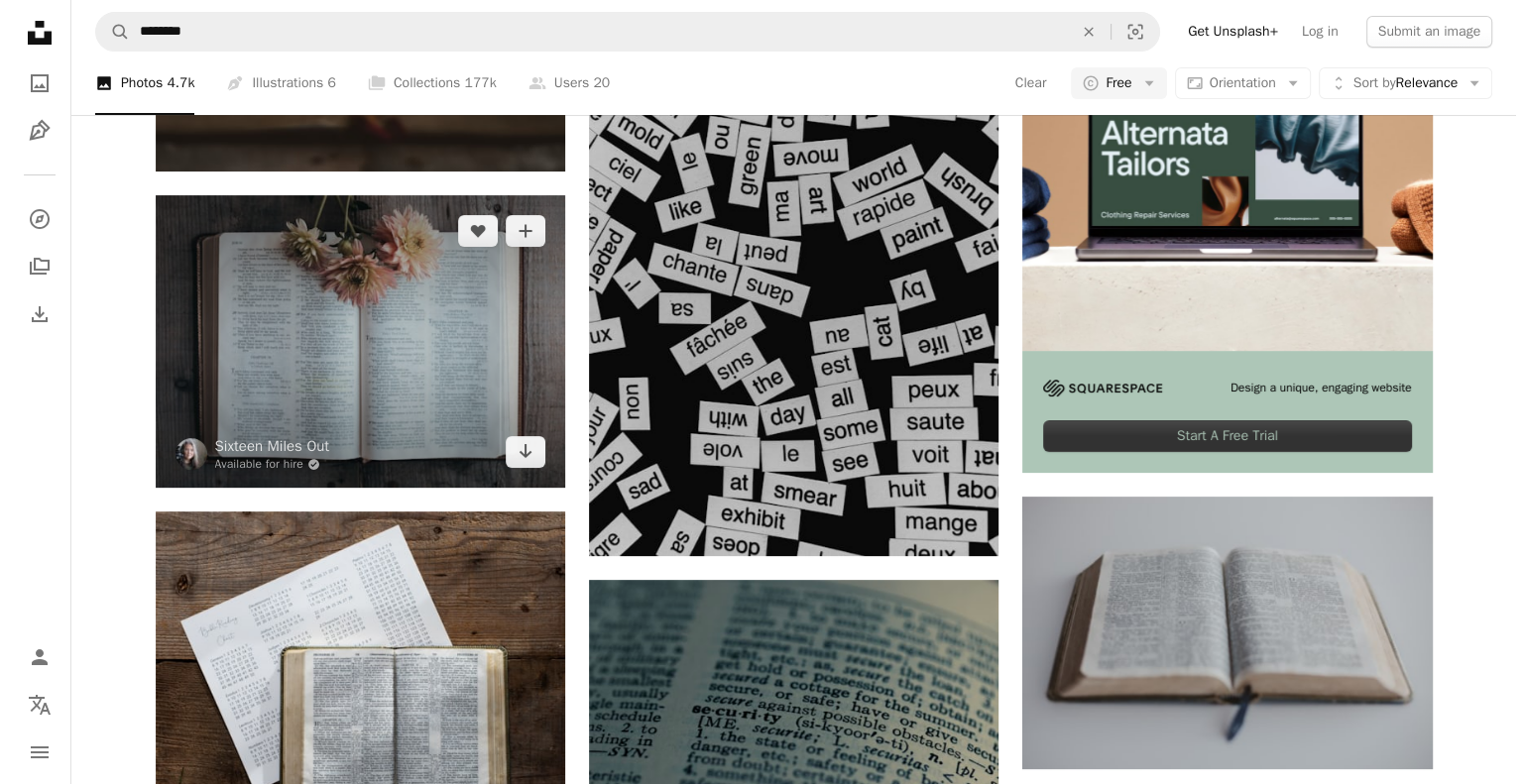 scroll, scrollTop: 0, scrollLeft: 0, axis: both 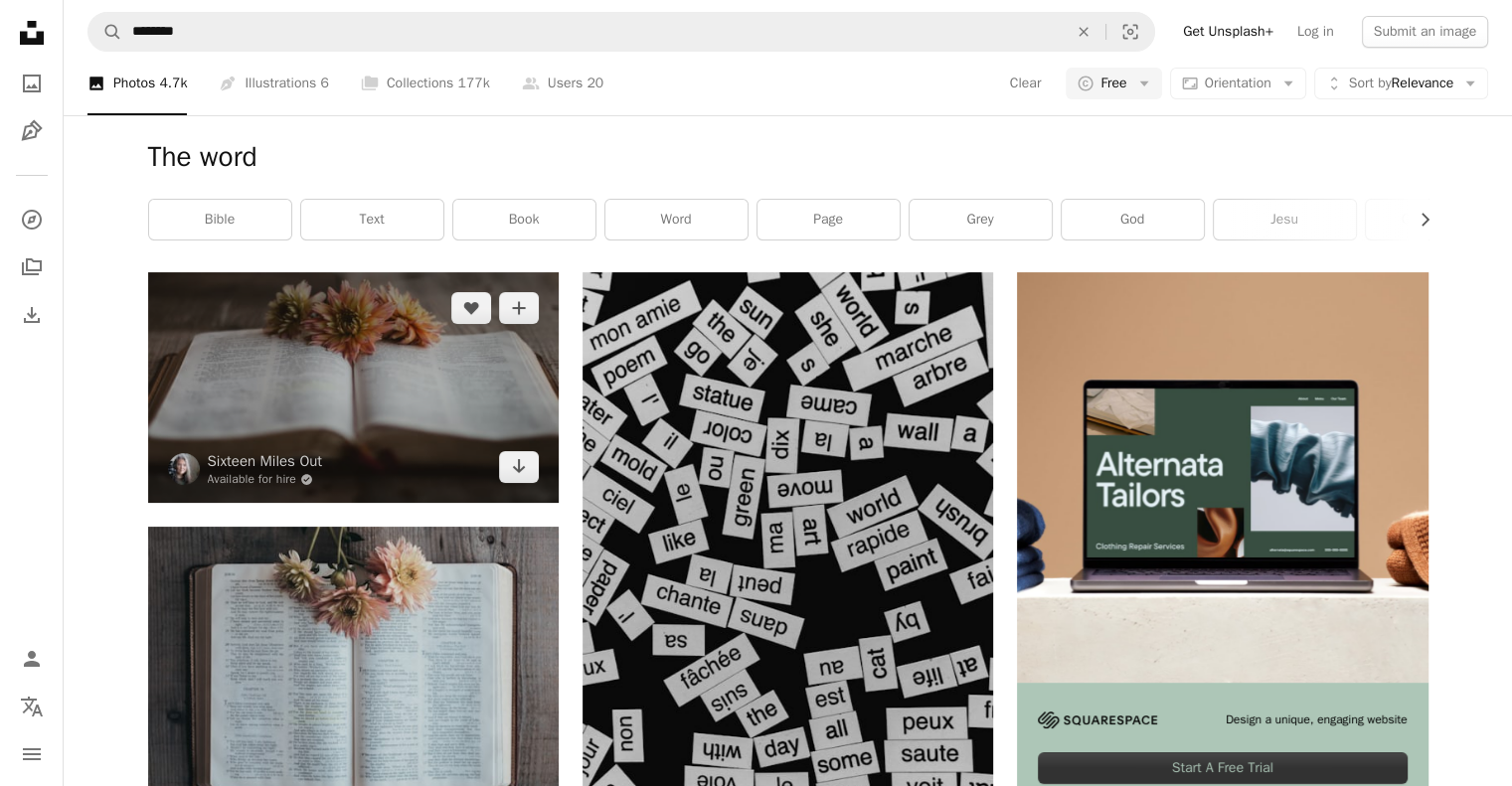 click at bounding box center [353, 388] 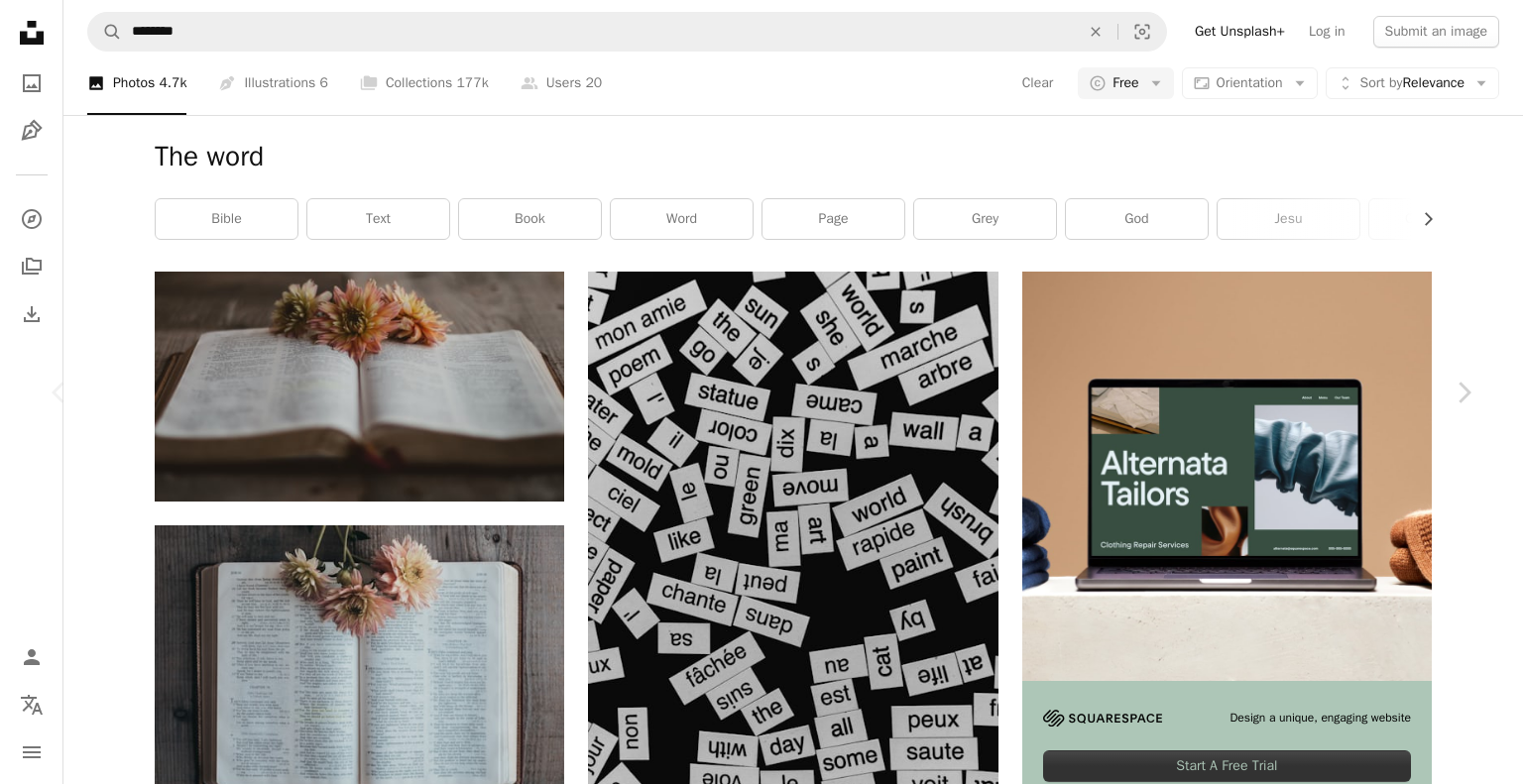 click on "Download free" at bounding box center (1276, 3841) 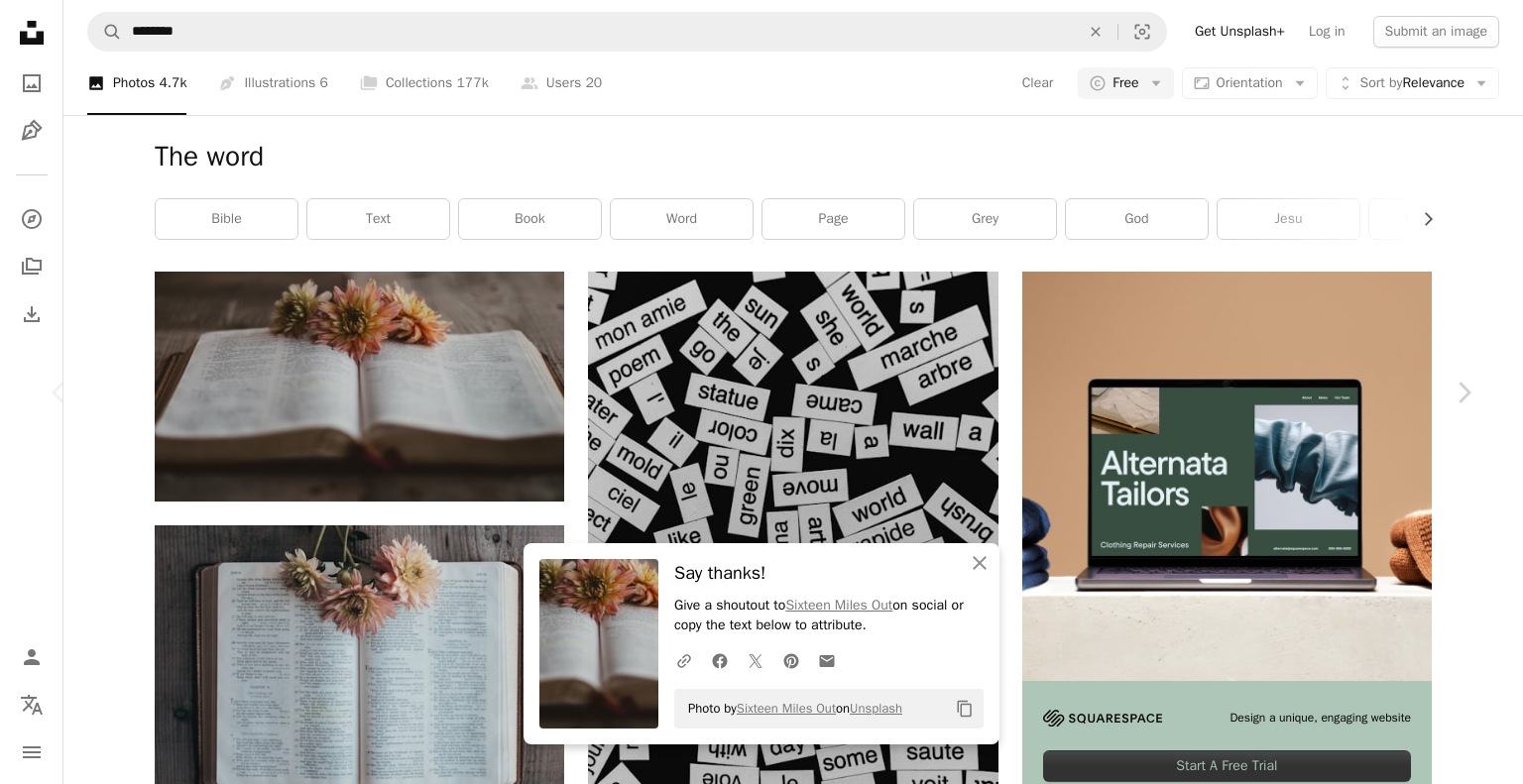 click on "**********" at bounding box center (762, 1897) 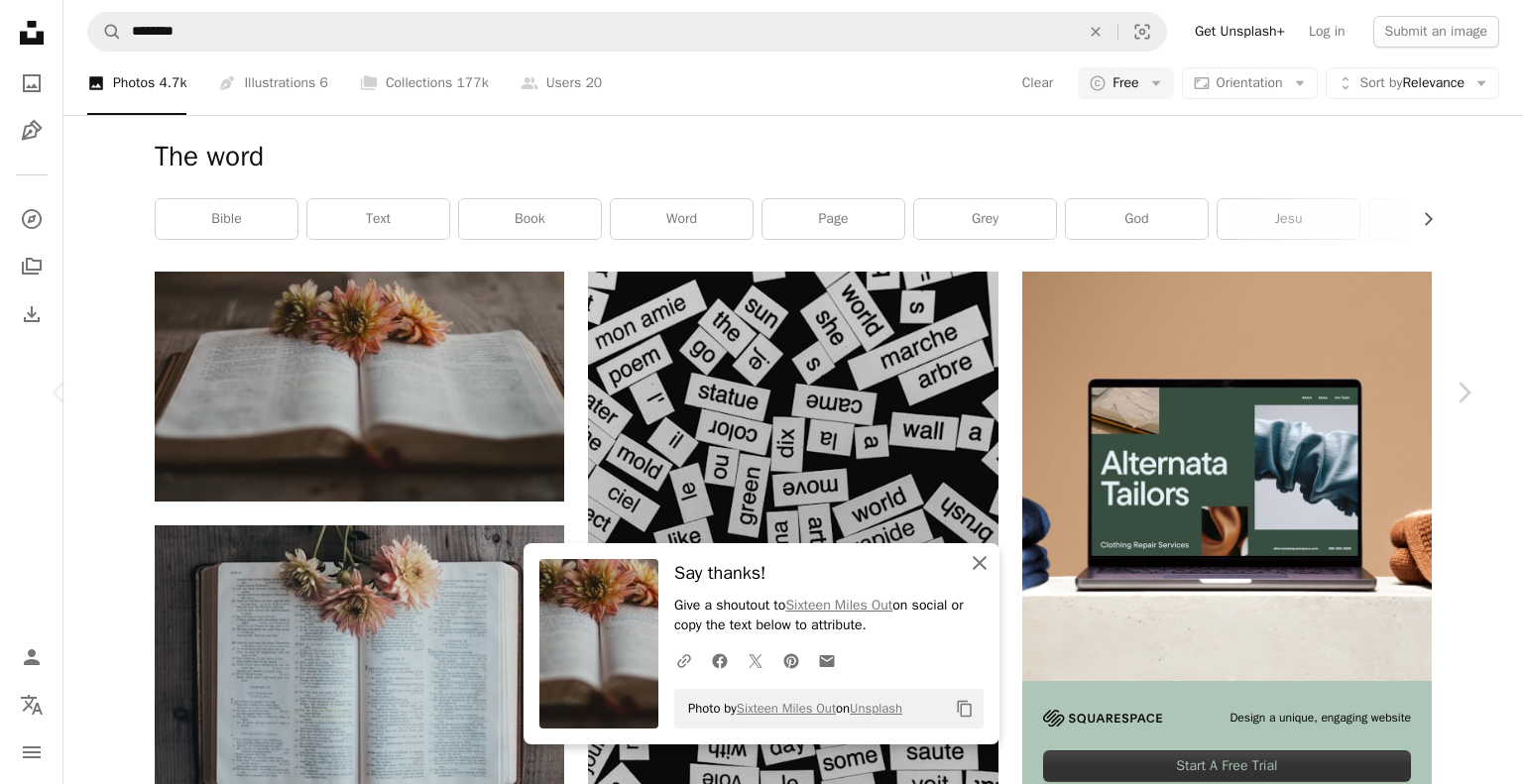 click on "An X shape" 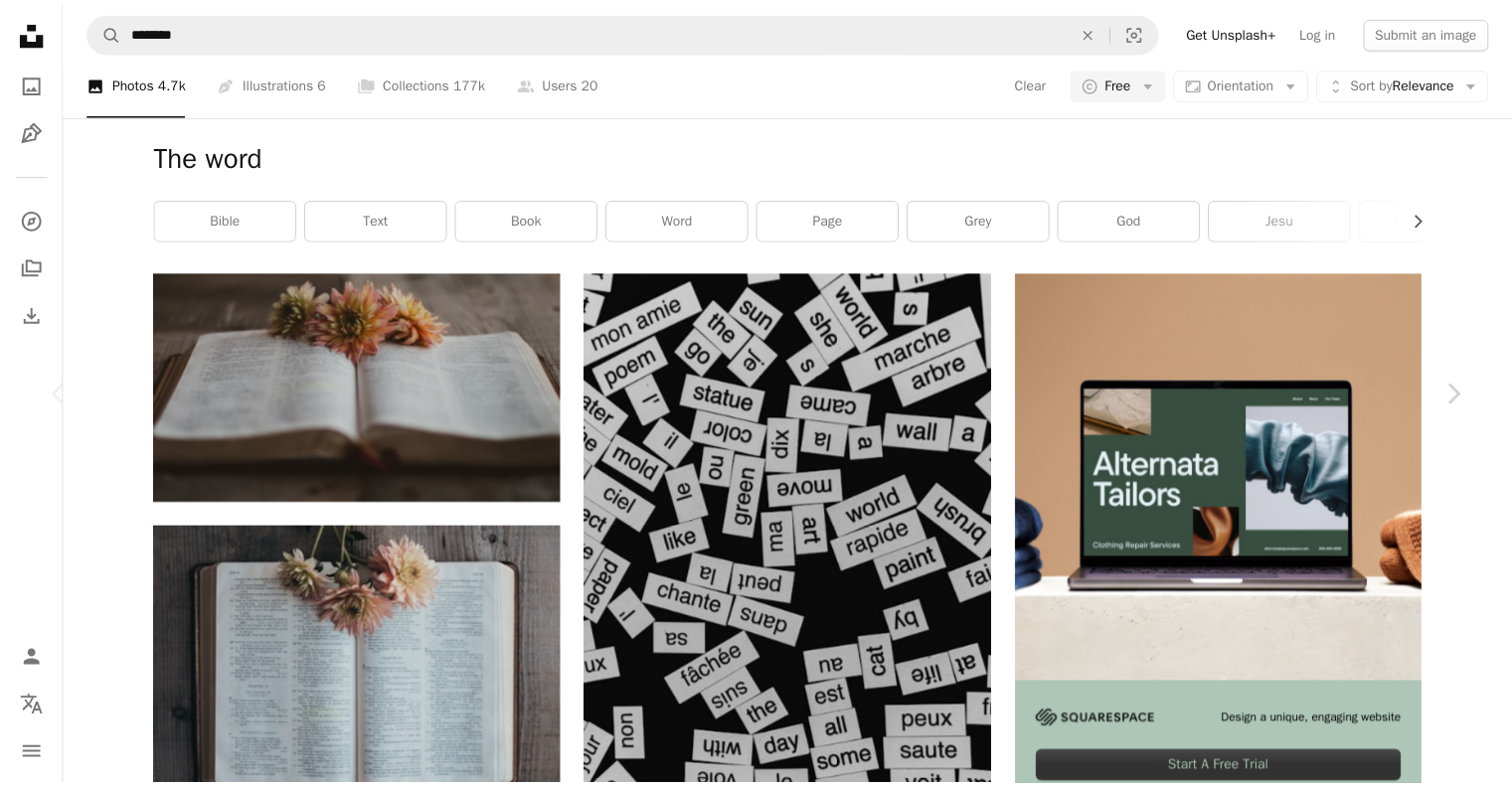 scroll, scrollTop: 0, scrollLeft: 0, axis: both 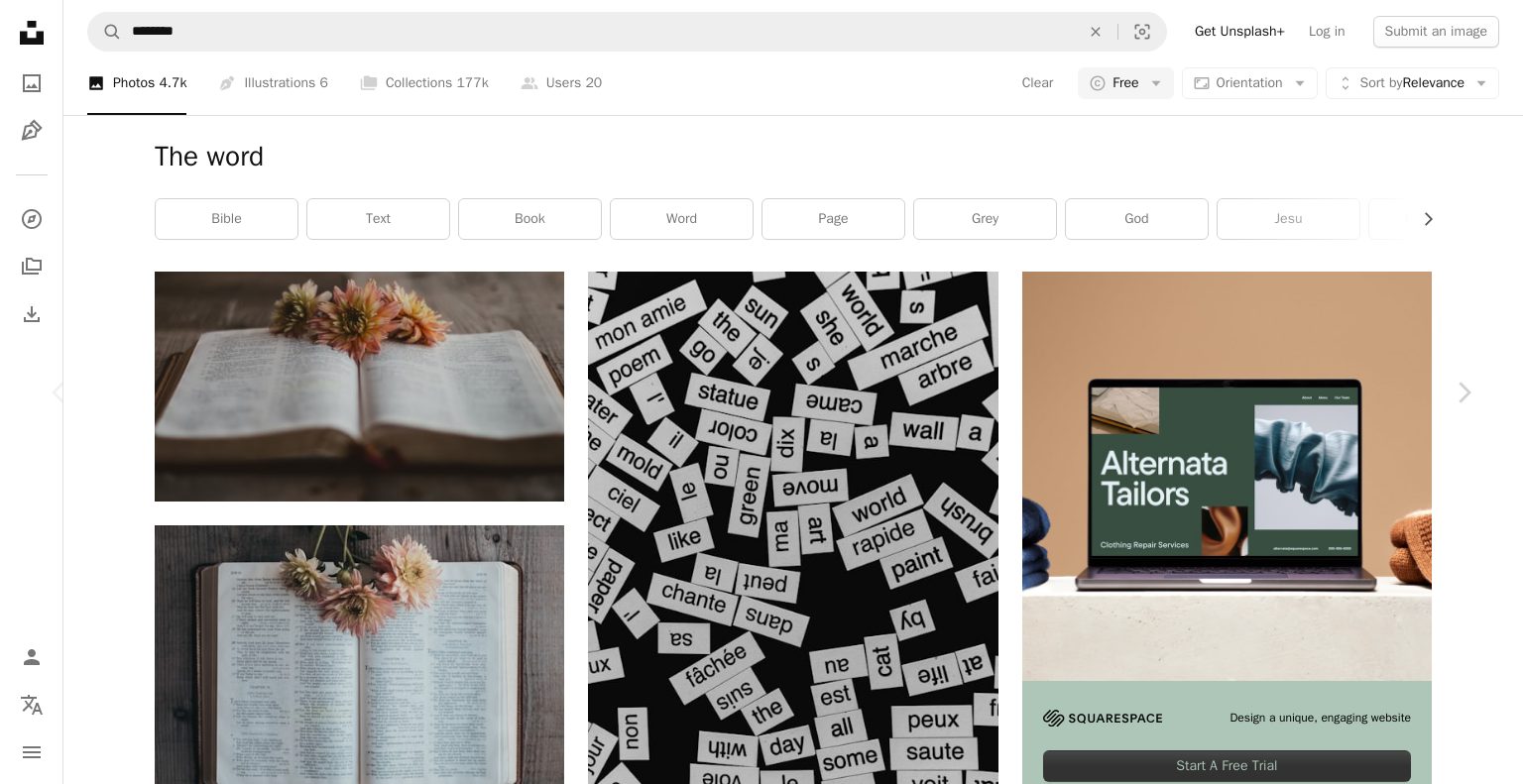 click on "An X shape Chevron left Chevron right Sixteen Miles Out Available for hire A checkmark inside of a circle A heart A plus sign Edit image   Plus sign for Unsplash+ Download free Chevron down Zoom in Views 903,964 Downloads 5,829 Featured in Photos ,  Spirituality A forward-right arrow Share Info icon Info More Actions Open Bible and dahlias Calendar outlined Published on  [MONTH] [DAY], [YEAR] Safety Free to use under the  Unsplash License book bible worship reading jesus god christian spirituality read teach preacher sermon preach god's word the word flower plant text blossom brown Free images Browse premium related images on iStock  |  Save 20% with code UNSPLASH20 View more on iStock  ↗ Related images A heart A plus sign Sixteen Miles Out Available for hire A checkmark inside of a circle Arrow pointing down A heart A plus sign Sixteen Miles Out Available for hire A checkmark inside of a circle A heart A plus sign Sixteen Miles Out Available for hire A checkmark inside of a circle A heart For" at bounding box center [762, 4186] 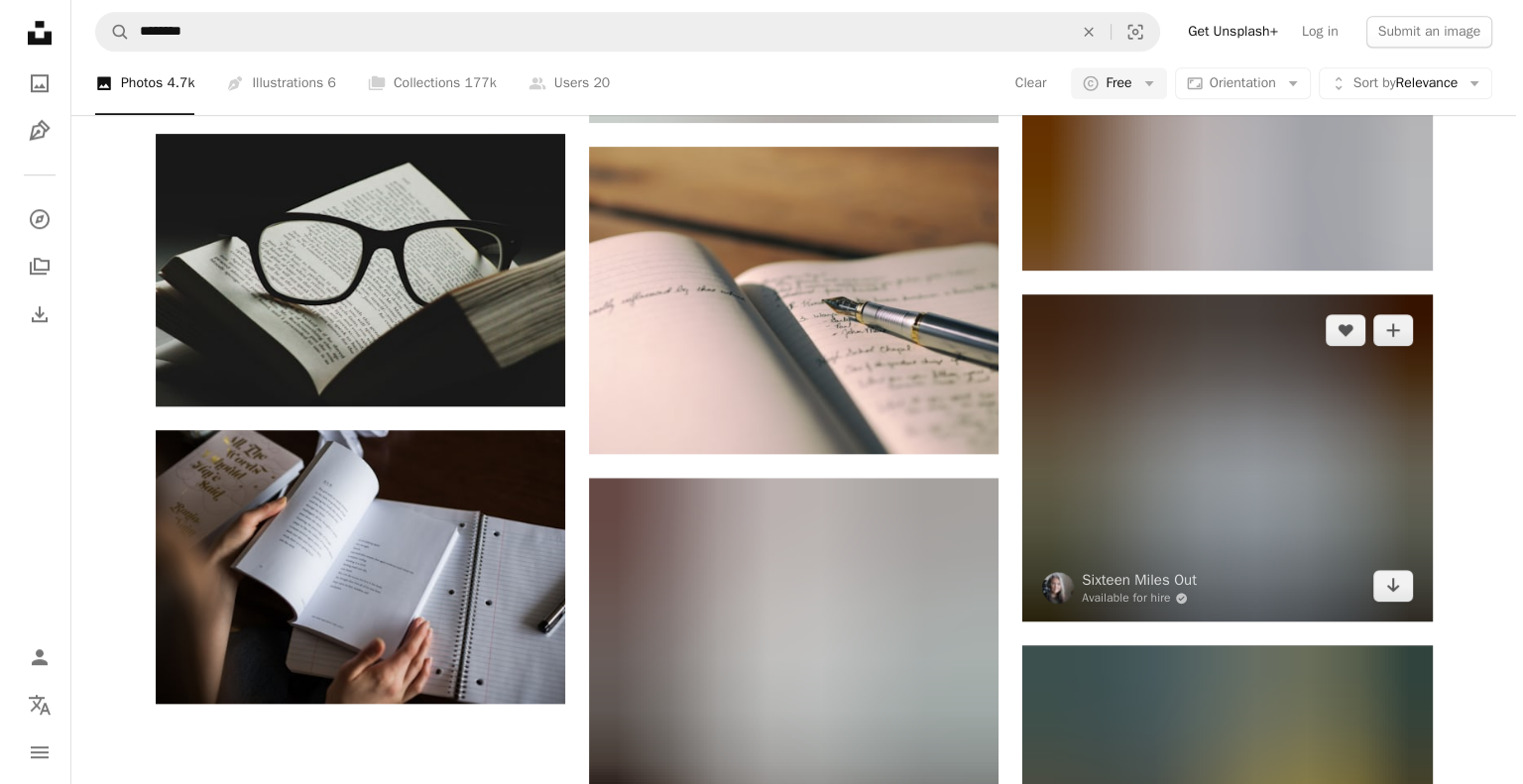 scroll, scrollTop: 1651, scrollLeft: 0, axis: vertical 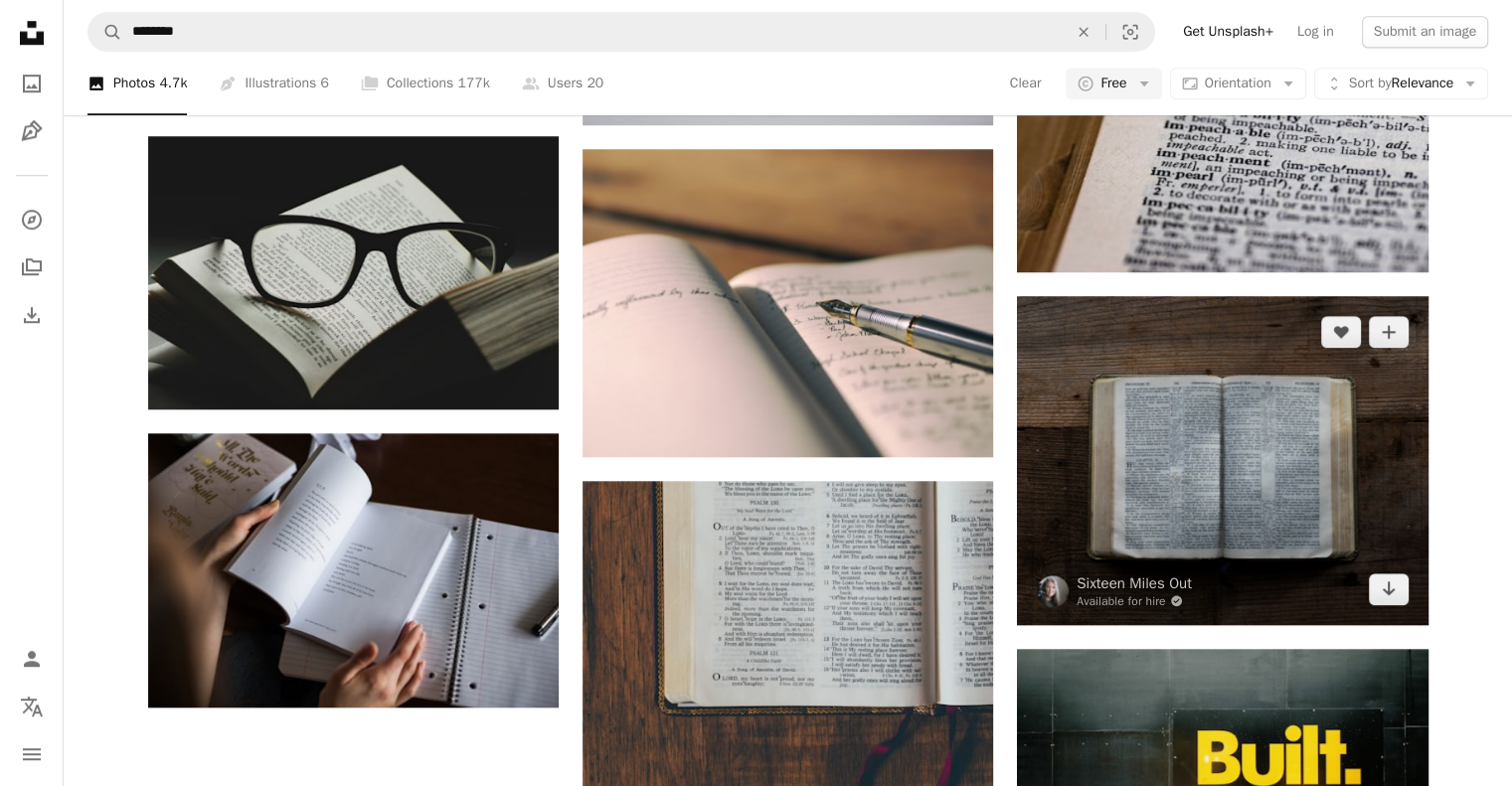 click at bounding box center (1222, 460) 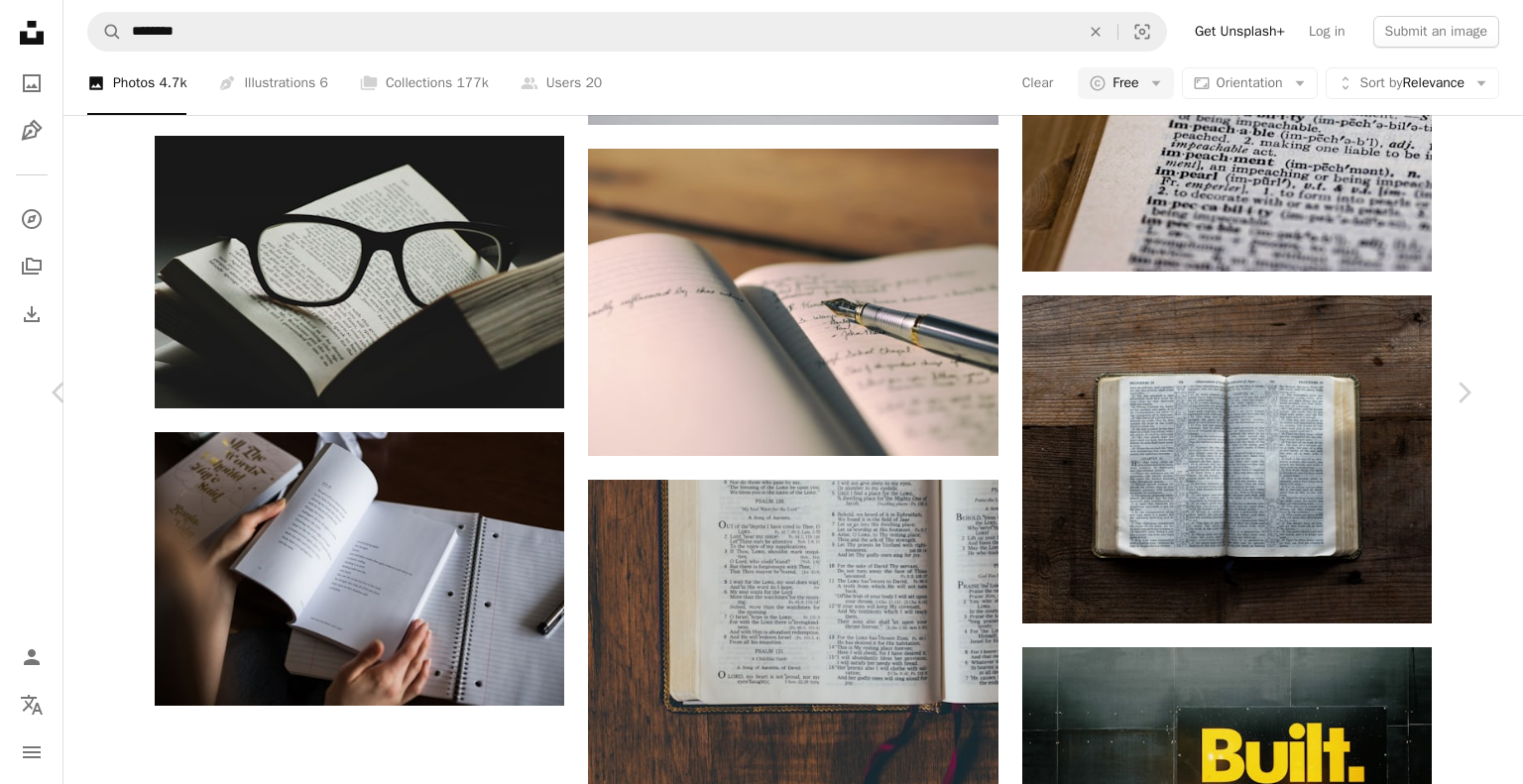 click on "Download free" at bounding box center (1276, 2188) 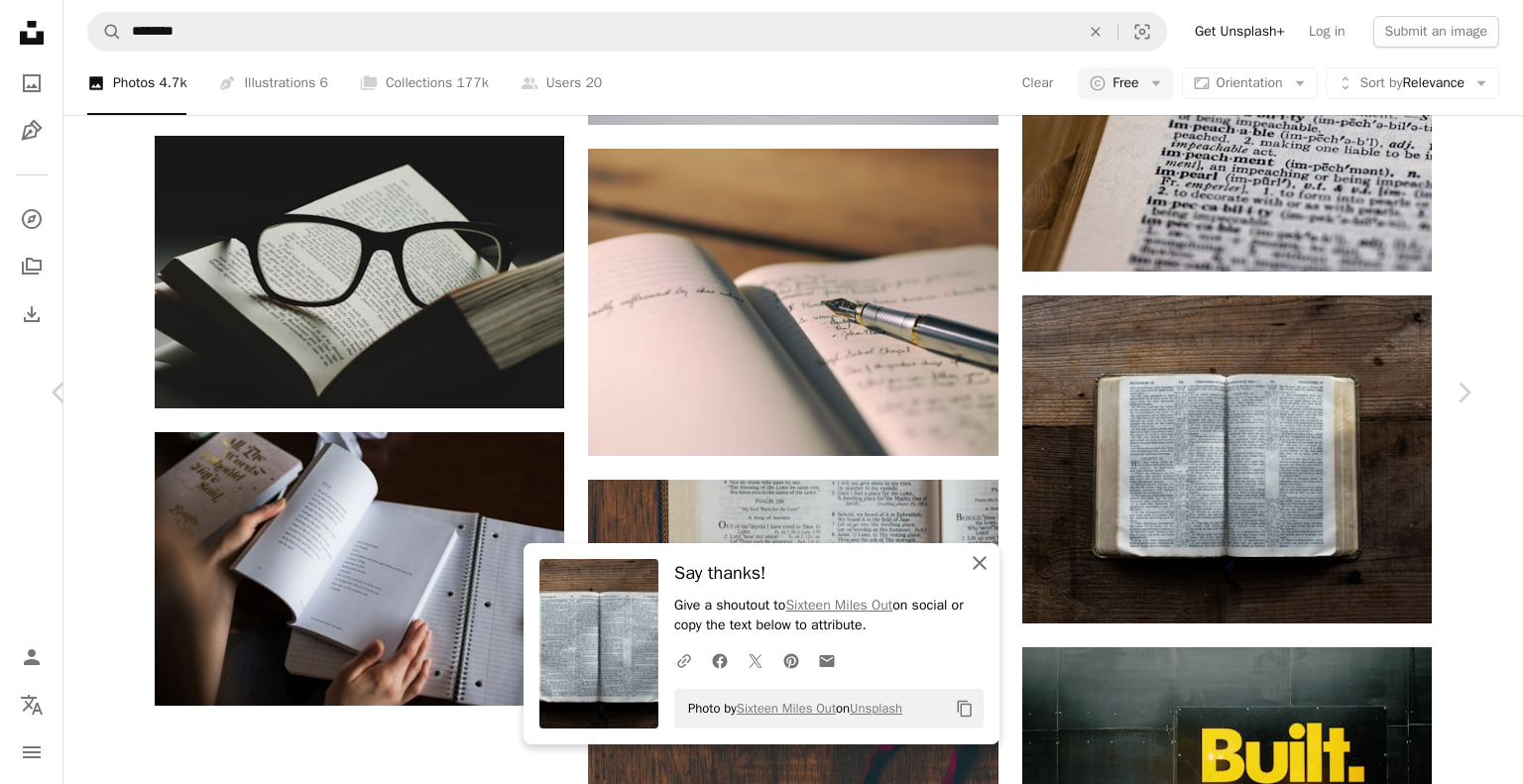 click on "An X shape" 